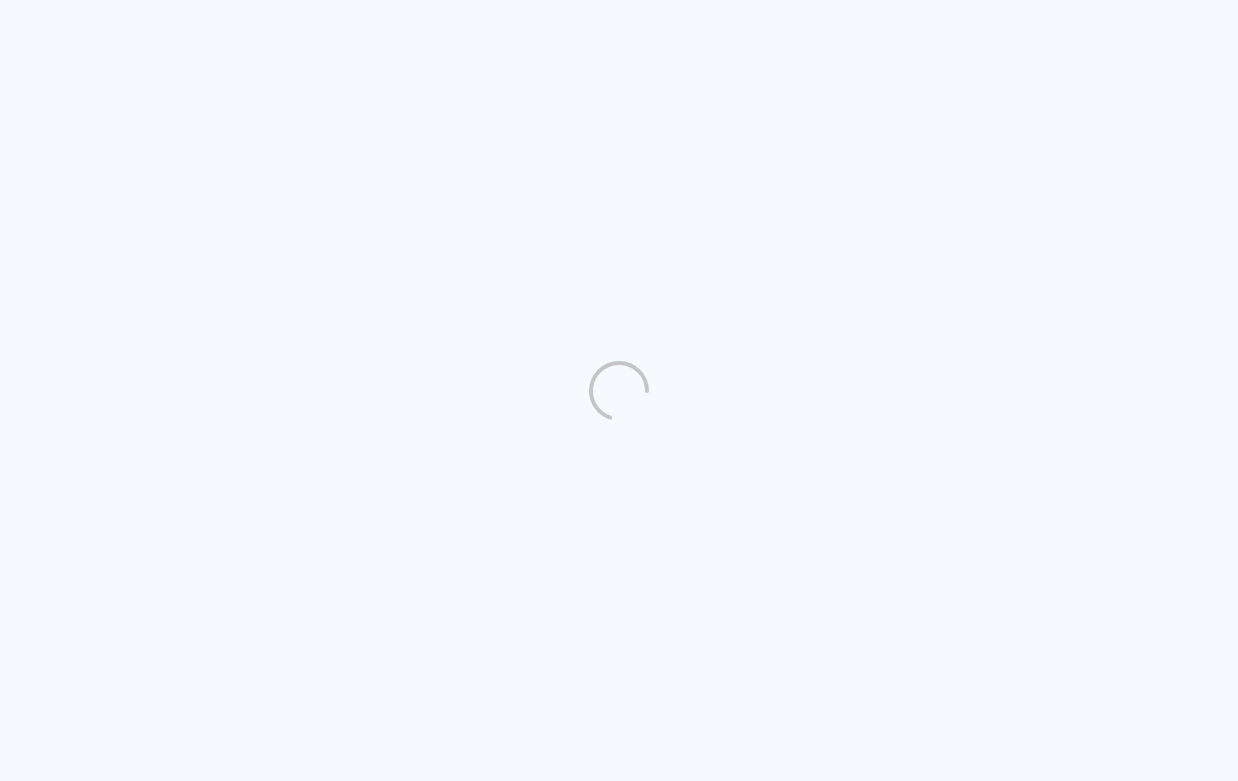 scroll, scrollTop: 0, scrollLeft: 0, axis: both 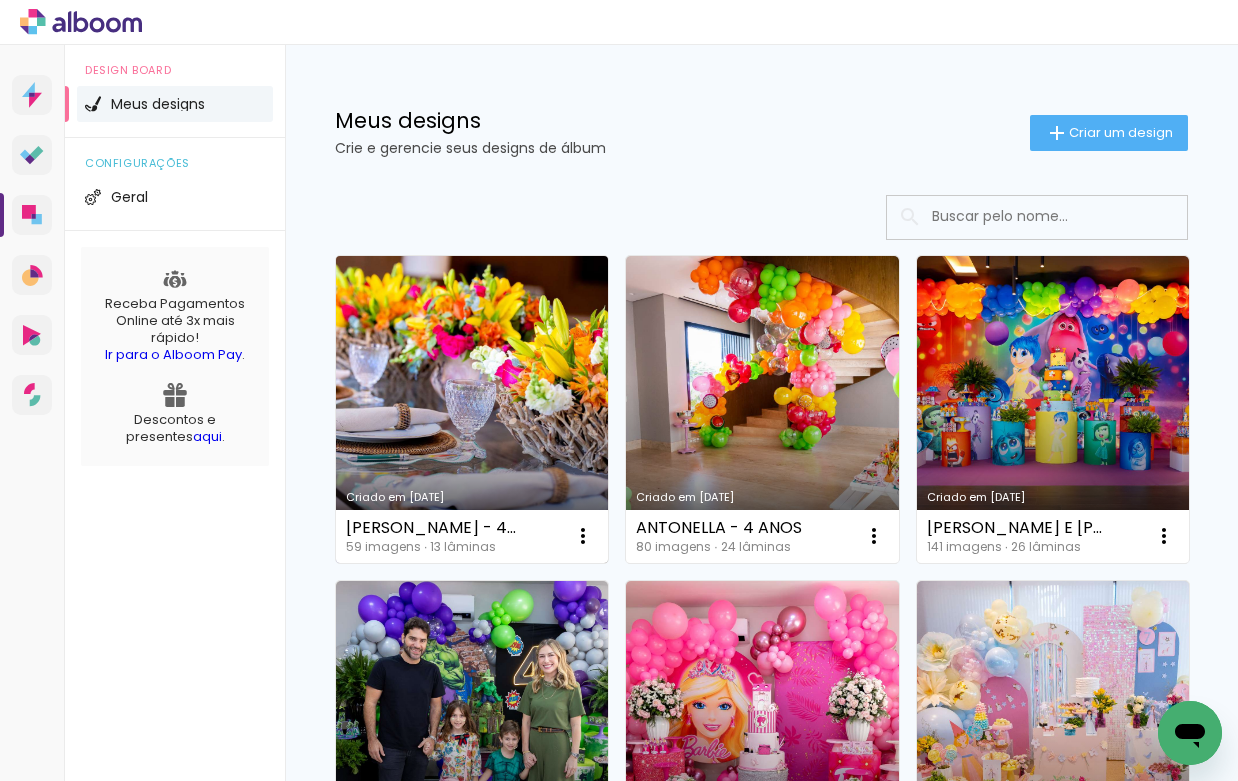 click on "Criado em [DATE]" at bounding box center (472, 409) 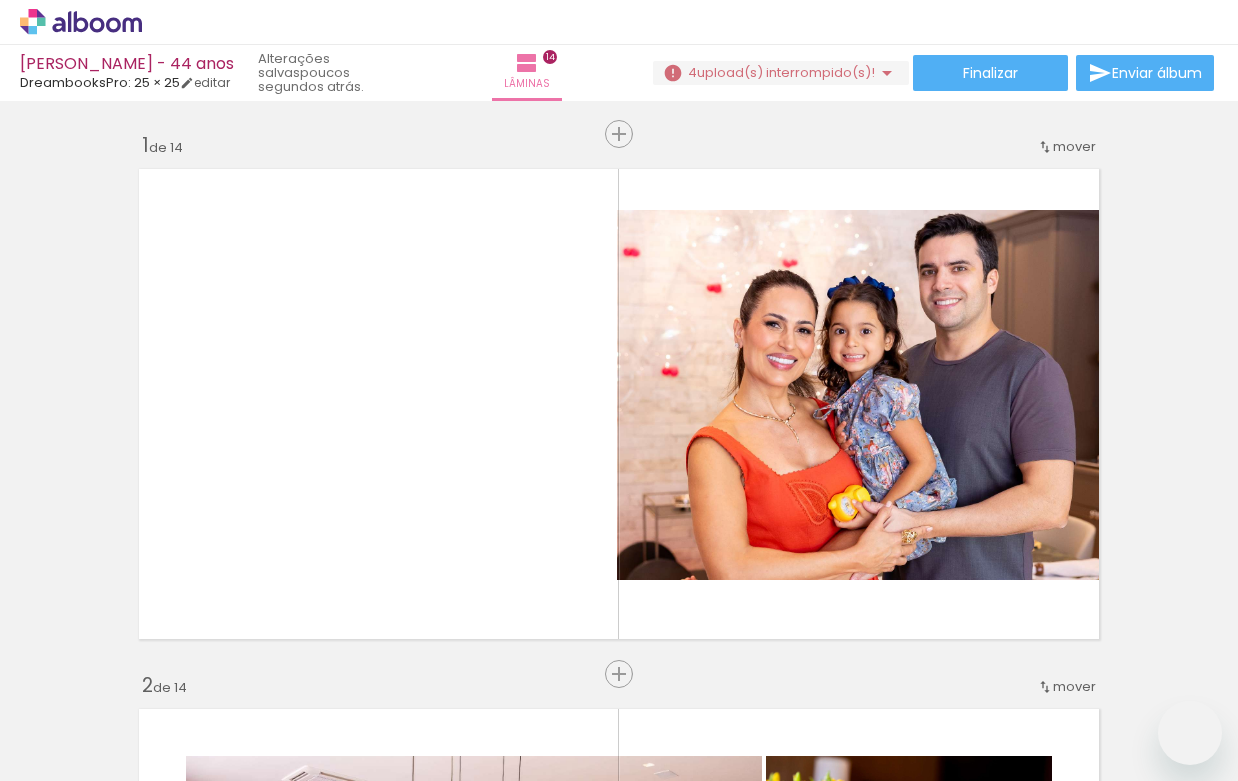 scroll, scrollTop: 0, scrollLeft: 0, axis: both 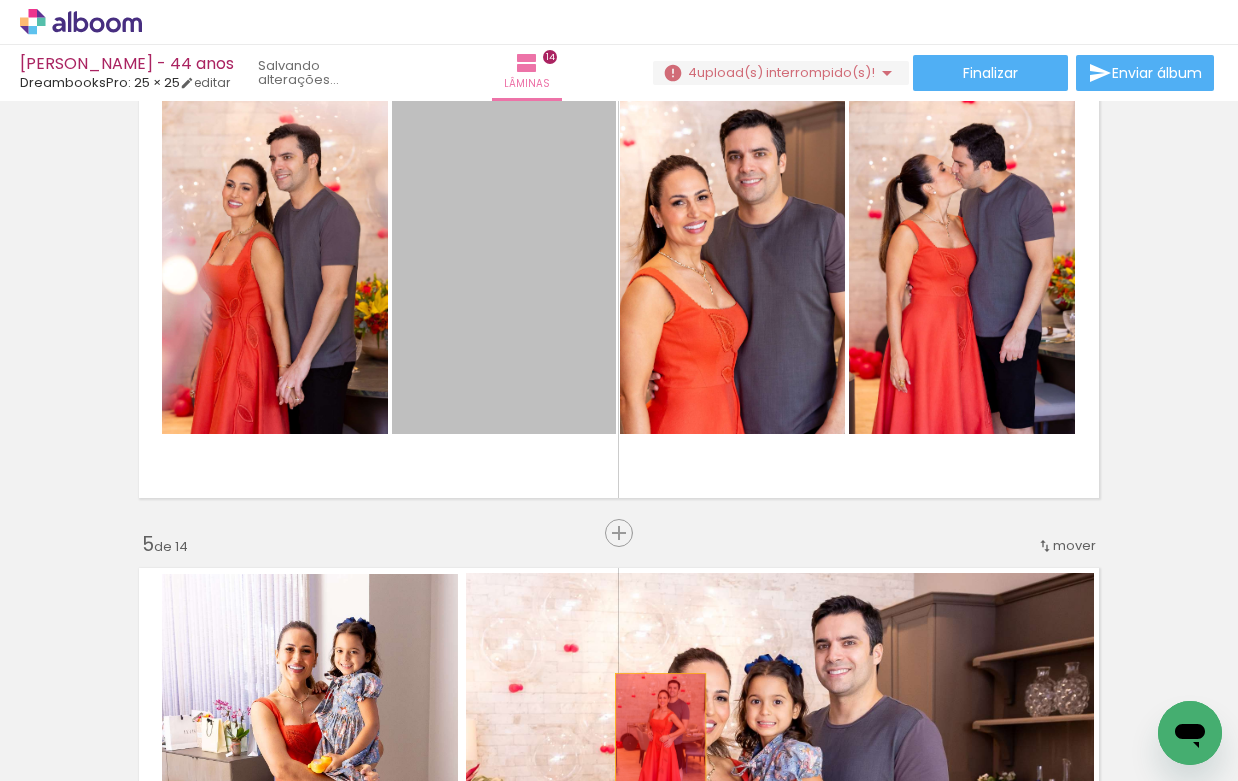 drag, startPoint x: 494, startPoint y: 334, endPoint x: 653, endPoint y: 742, distance: 437.88696 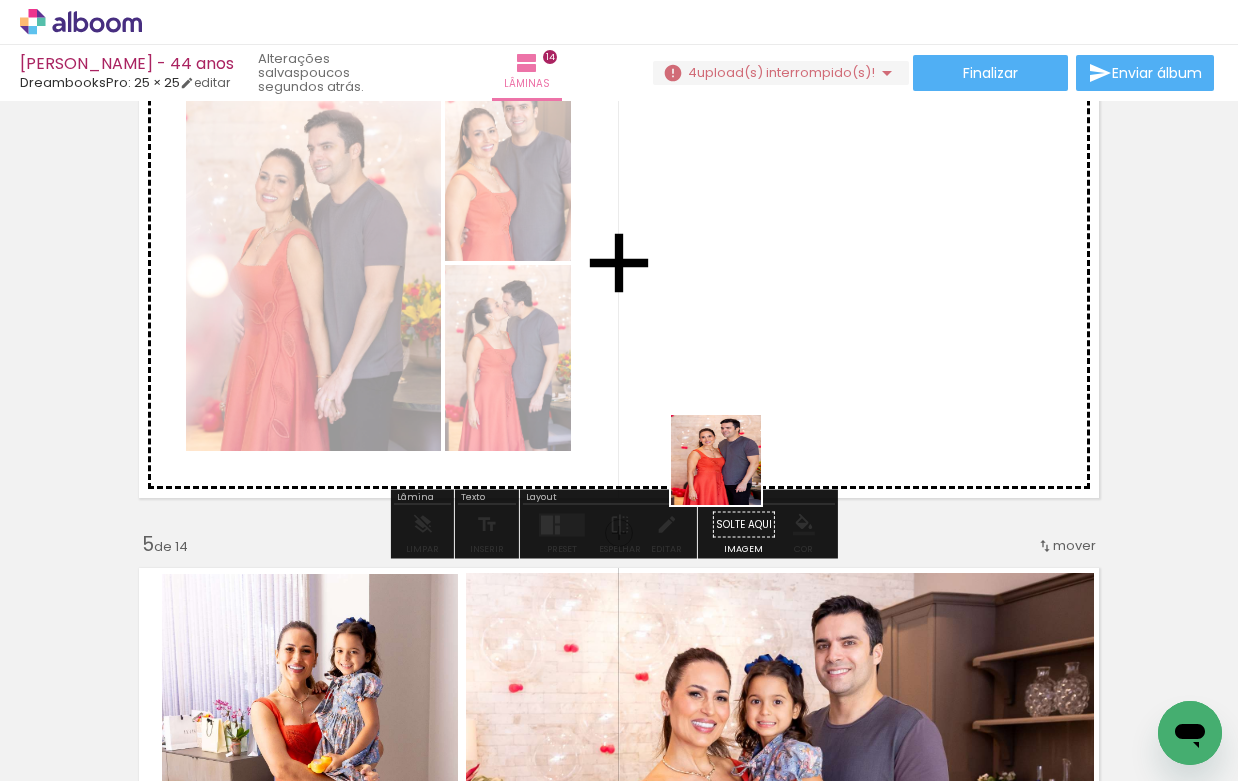 drag, startPoint x: 773, startPoint y: 730, endPoint x: 708, endPoint y: 395, distance: 341.2477 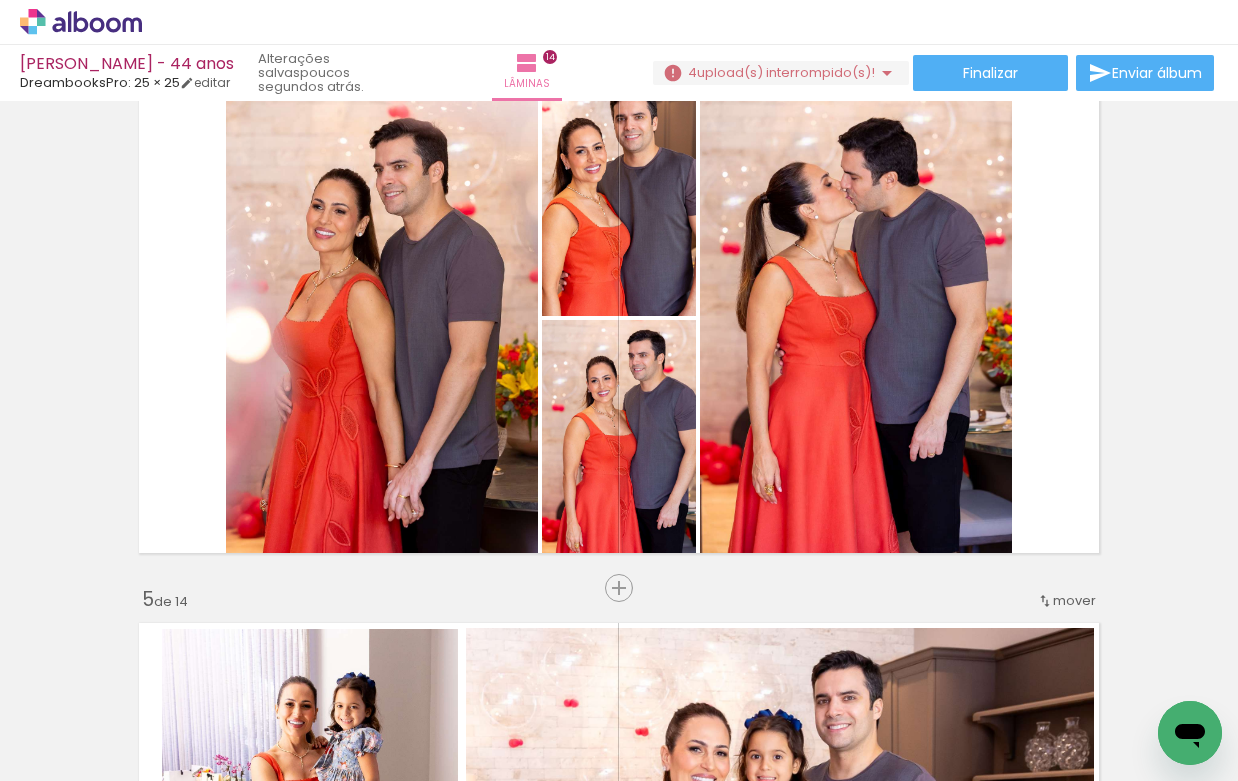 scroll, scrollTop: 1697, scrollLeft: 0, axis: vertical 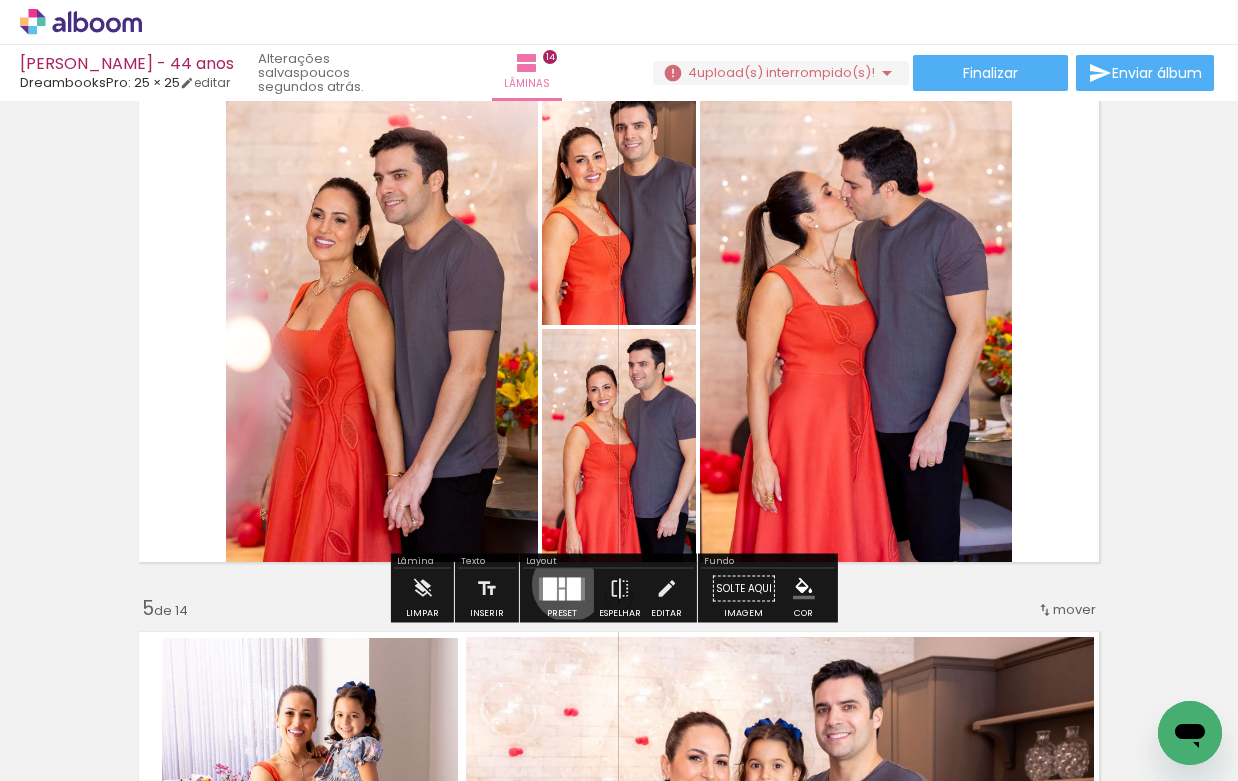 click at bounding box center (574, 588) 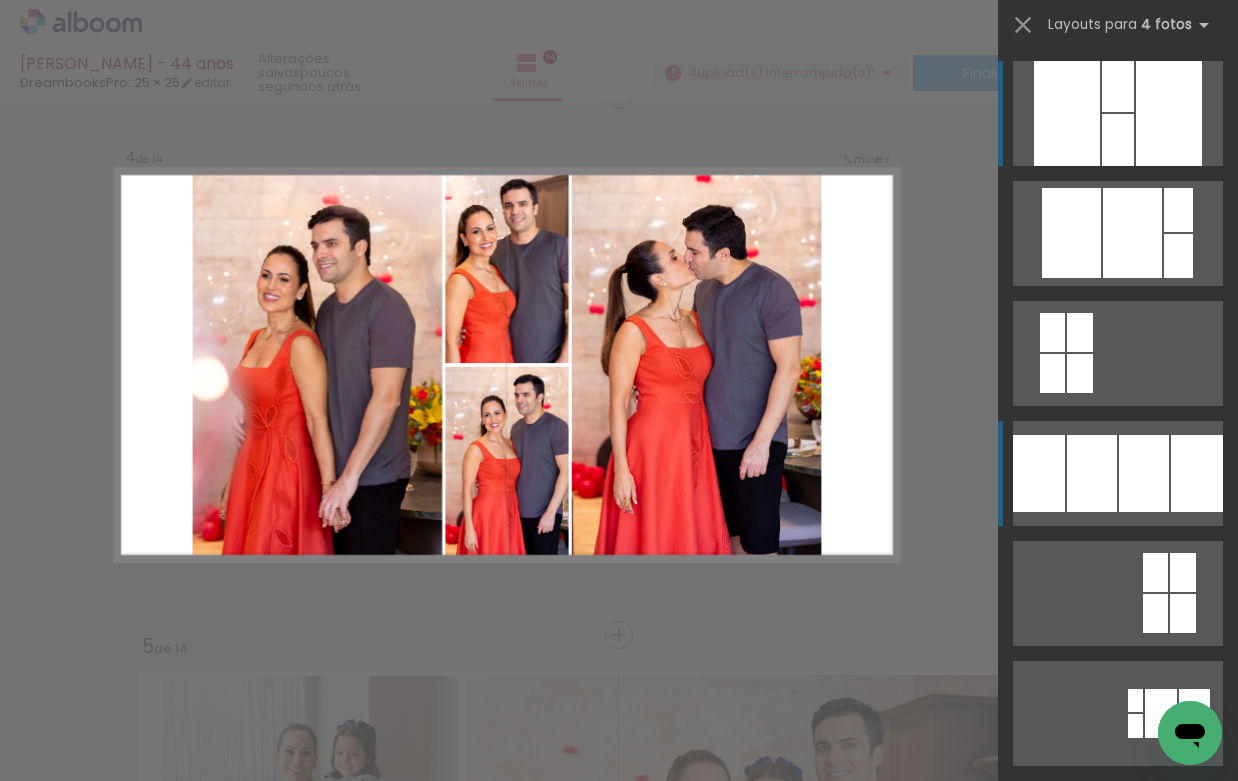 scroll, scrollTop: 1645, scrollLeft: 0, axis: vertical 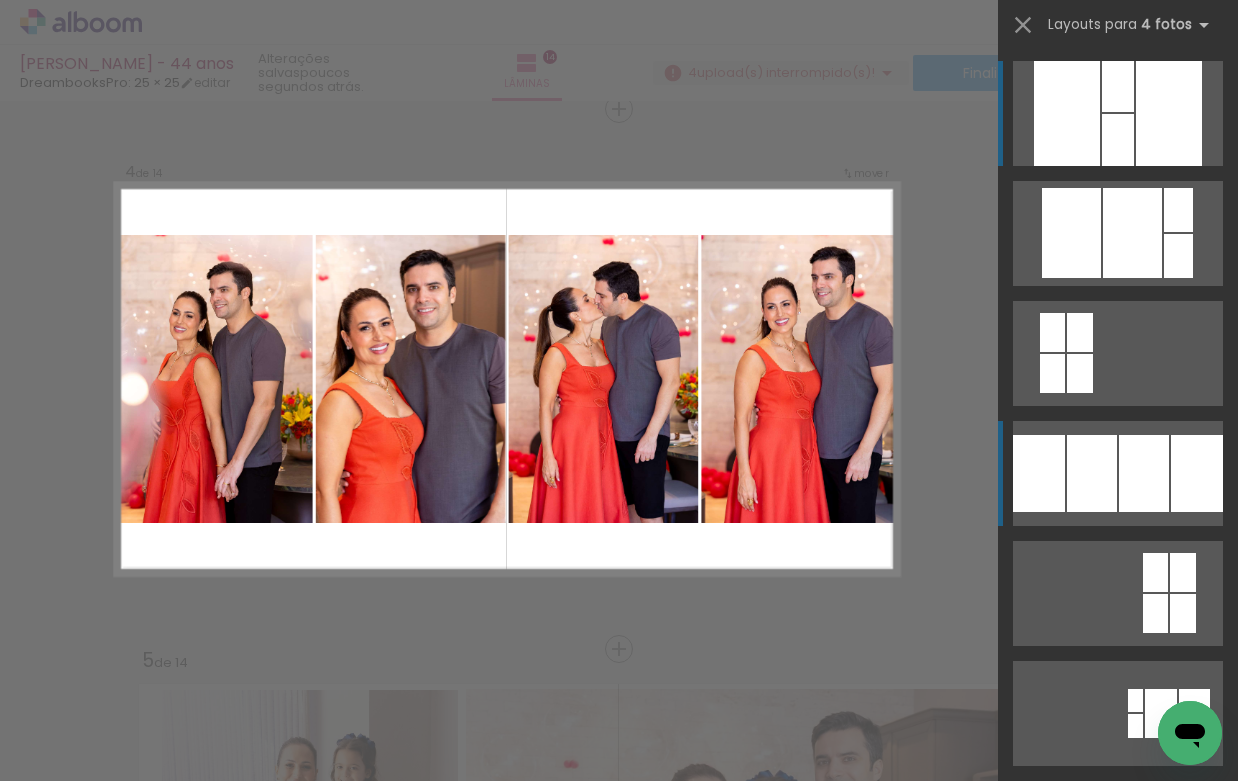 click at bounding box center [1169, 113] 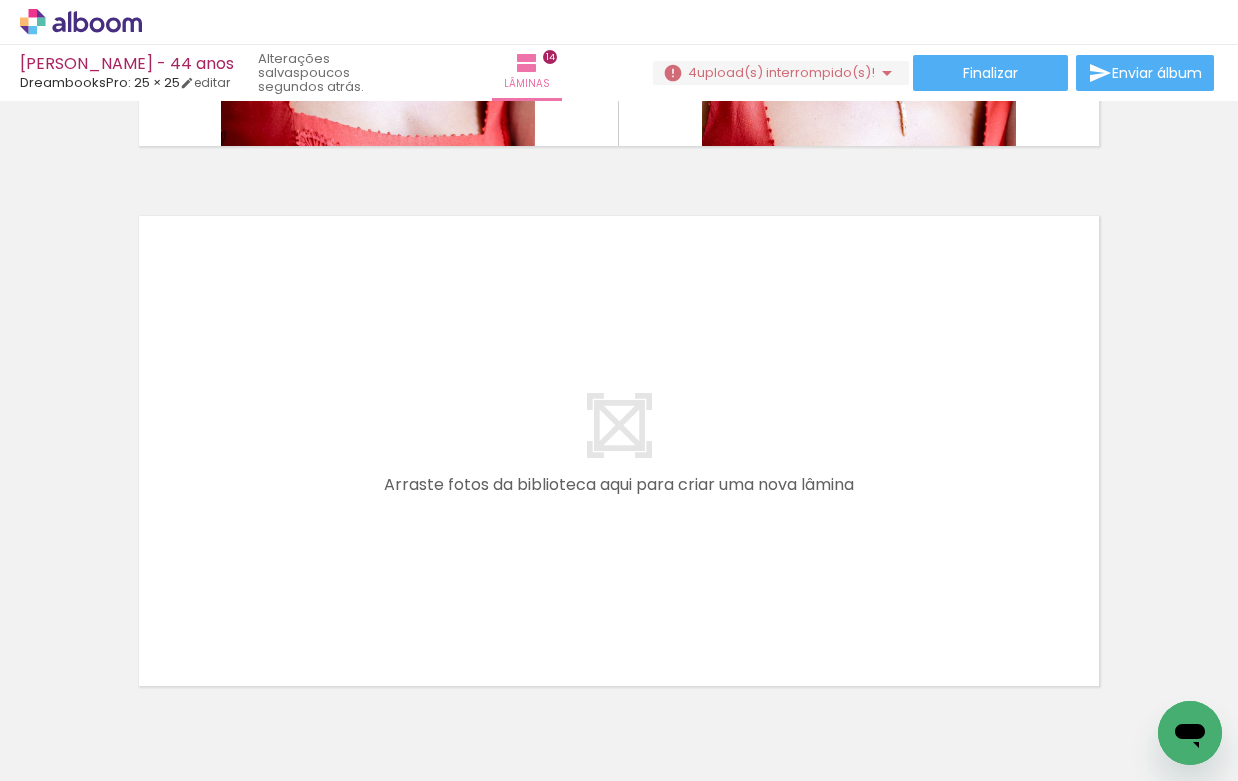 scroll, scrollTop: 7623, scrollLeft: 0, axis: vertical 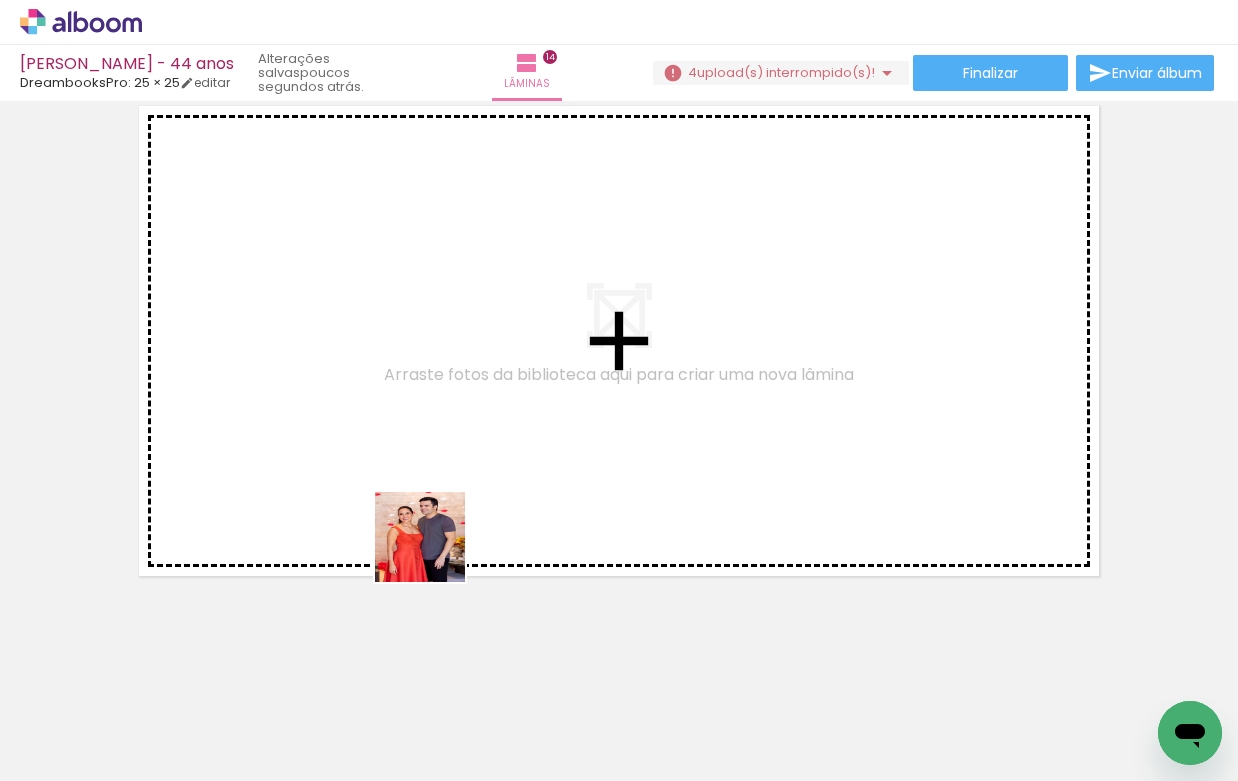 drag, startPoint x: 548, startPoint y: 717, endPoint x: 368, endPoint y: 476, distance: 300.8006 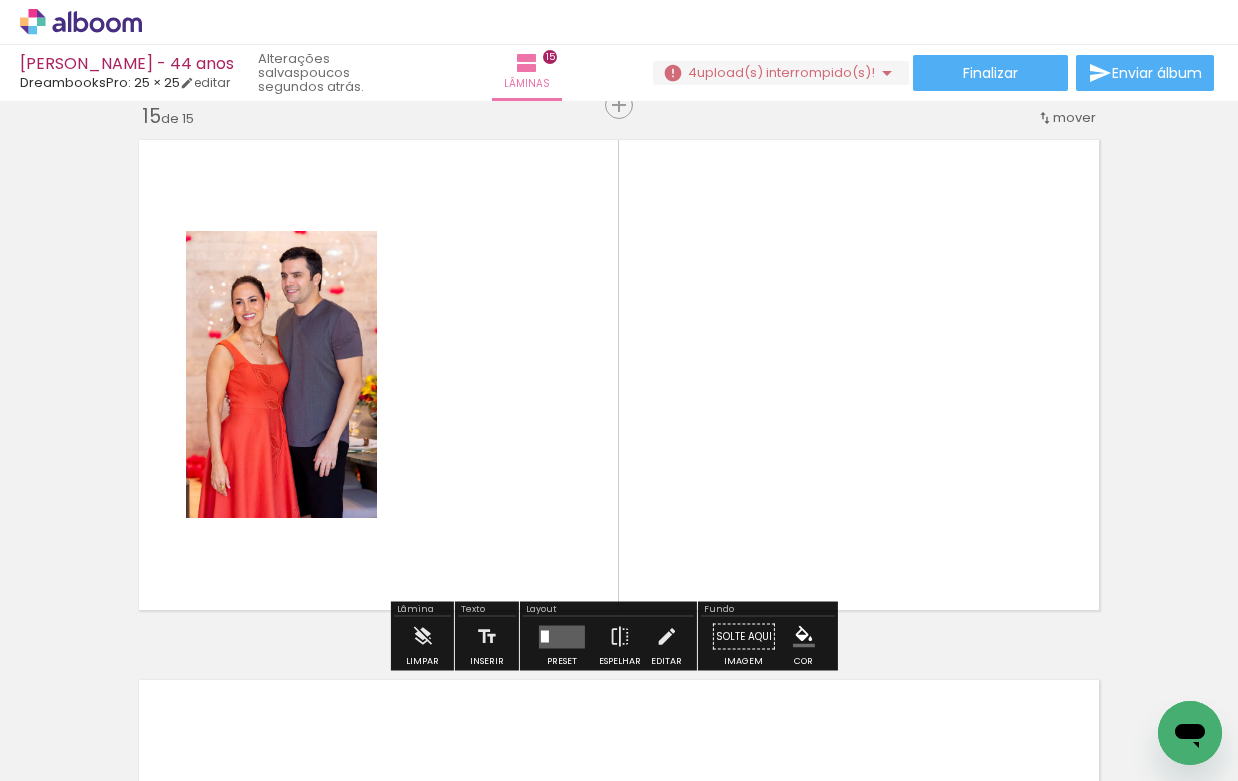 scroll, scrollTop: 7585, scrollLeft: 0, axis: vertical 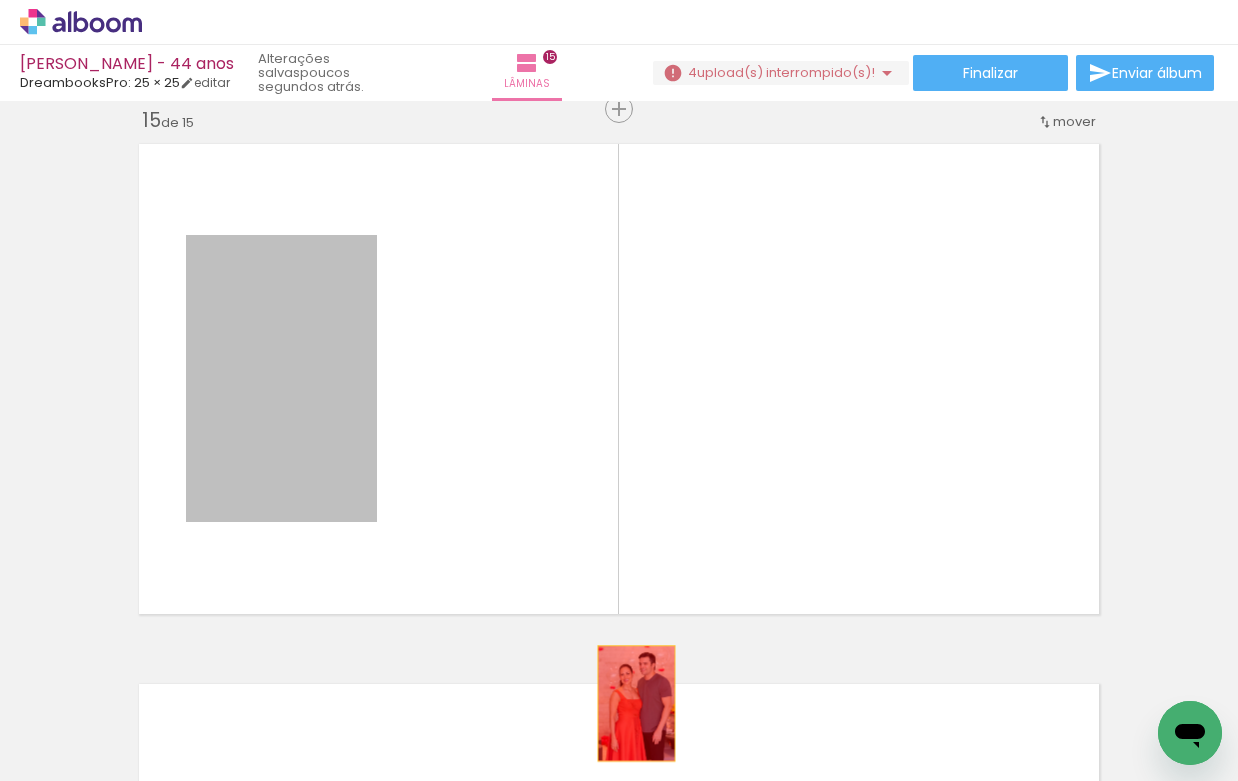 drag, startPoint x: 299, startPoint y: 434, endPoint x: 631, endPoint y: 720, distance: 438.20087 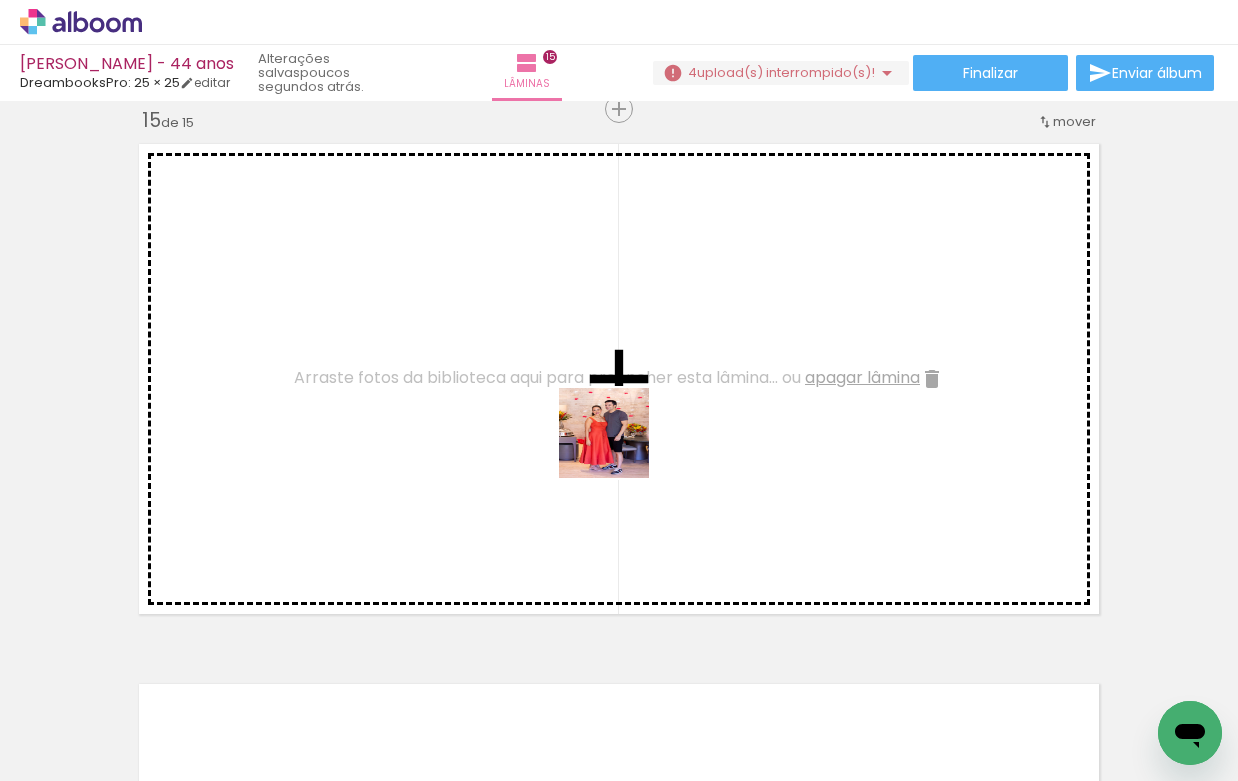 drag, startPoint x: 656, startPoint y: 699, endPoint x: 618, endPoint y: 430, distance: 271.67075 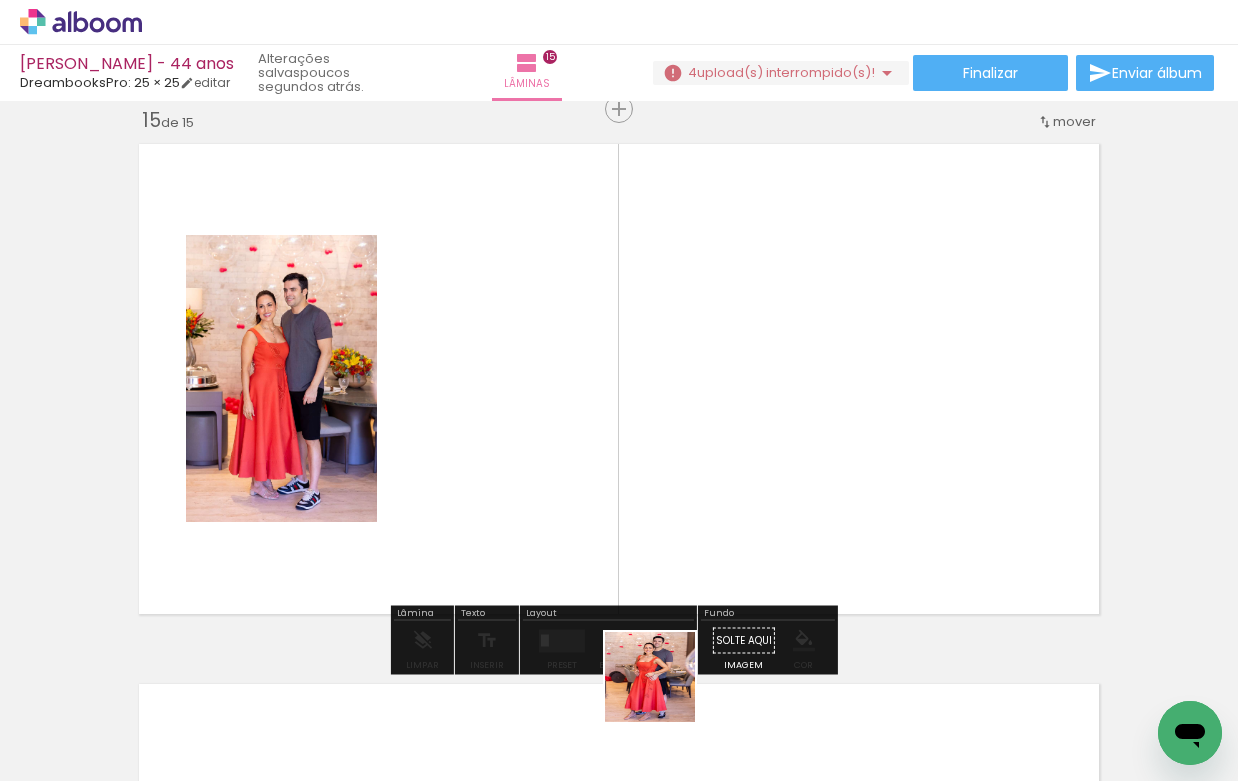 drag, startPoint x: 665, startPoint y: 709, endPoint x: 687, endPoint y: 487, distance: 223.08743 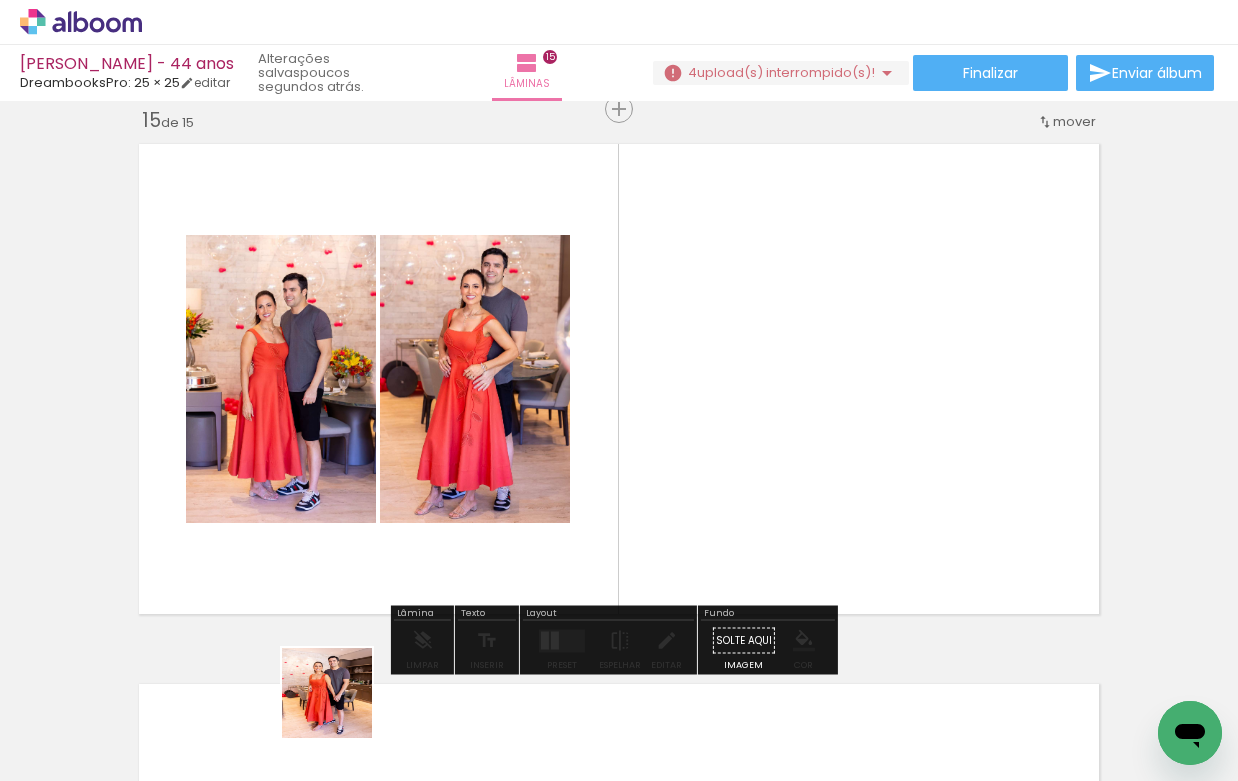 drag, startPoint x: 342, startPoint y: 708, endPoint x: 671, endPoint y: 470, distance: 406.06033 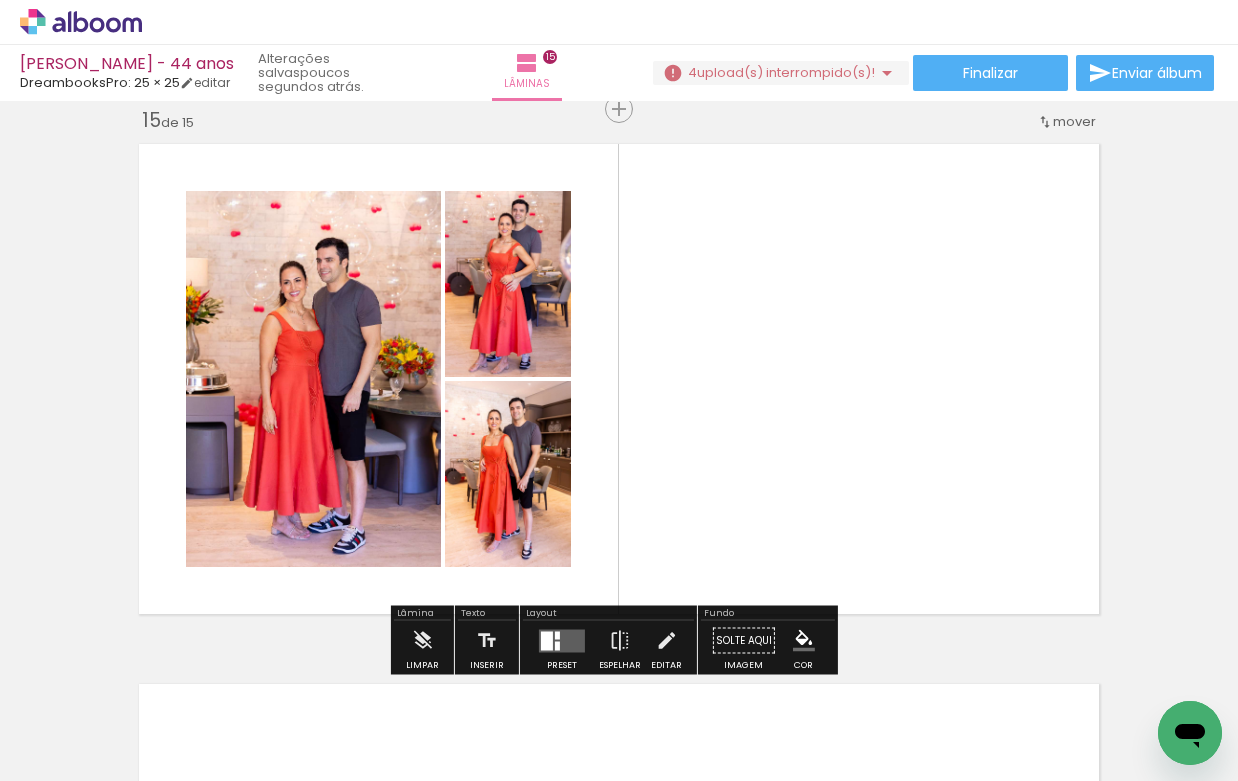 click at bounding box center (557, 635) 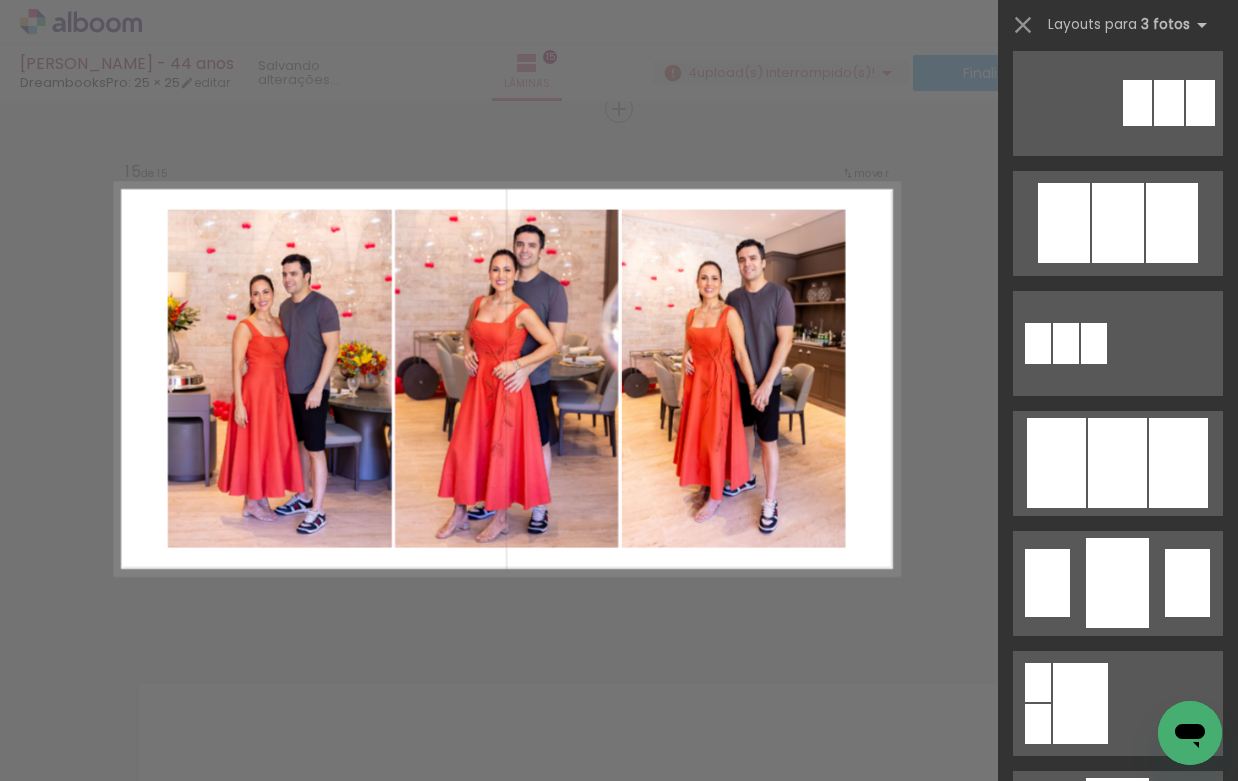 scroll, scrollTop: 980, scrollLeft: 0, axis: vertical 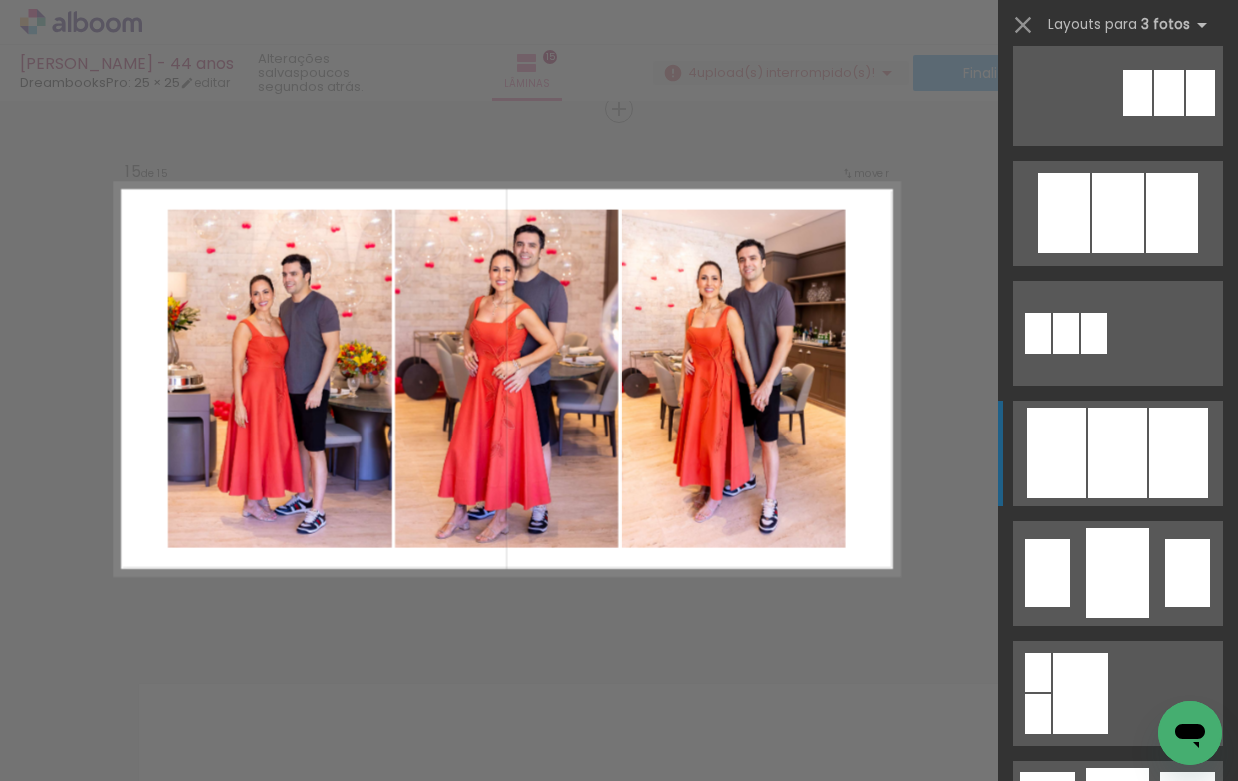 click at bounding box center [1118, 213] 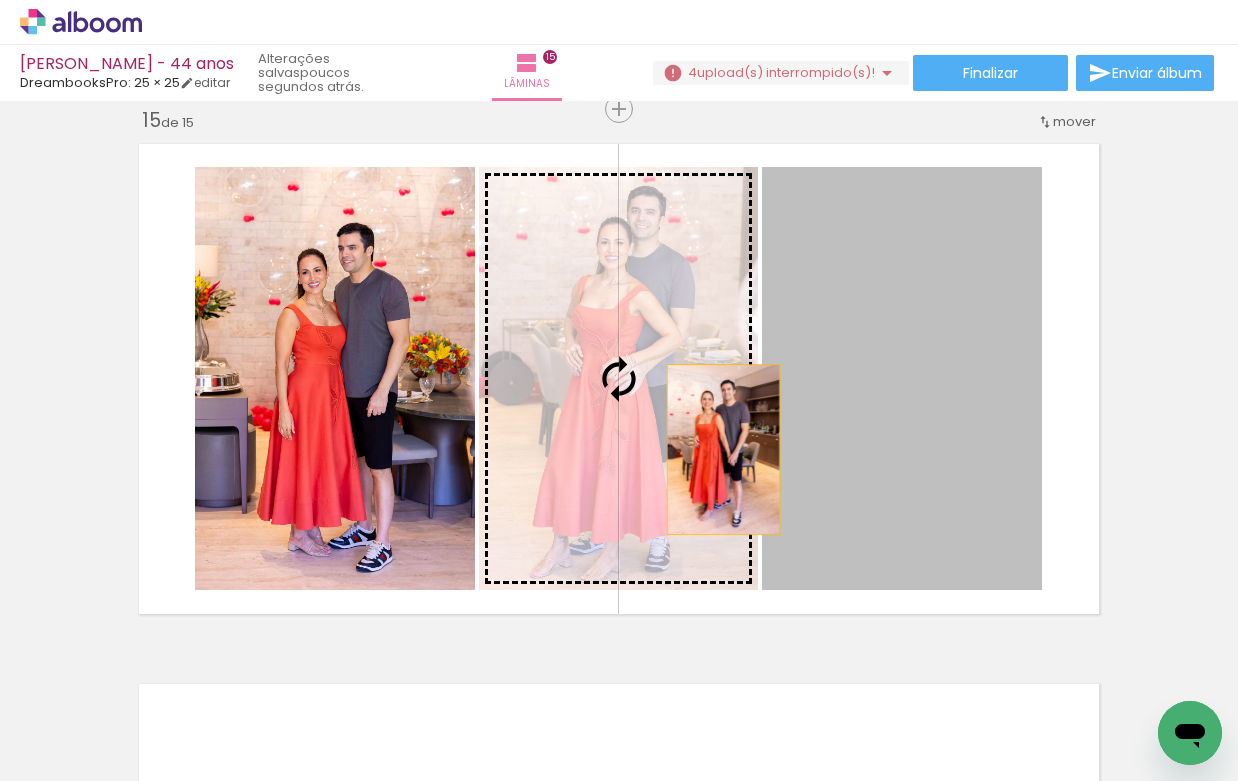 drag, startPoint x: 974, startPoint y: 451, endPoint x: 713, endPoint y: 449, distance: 261.00766 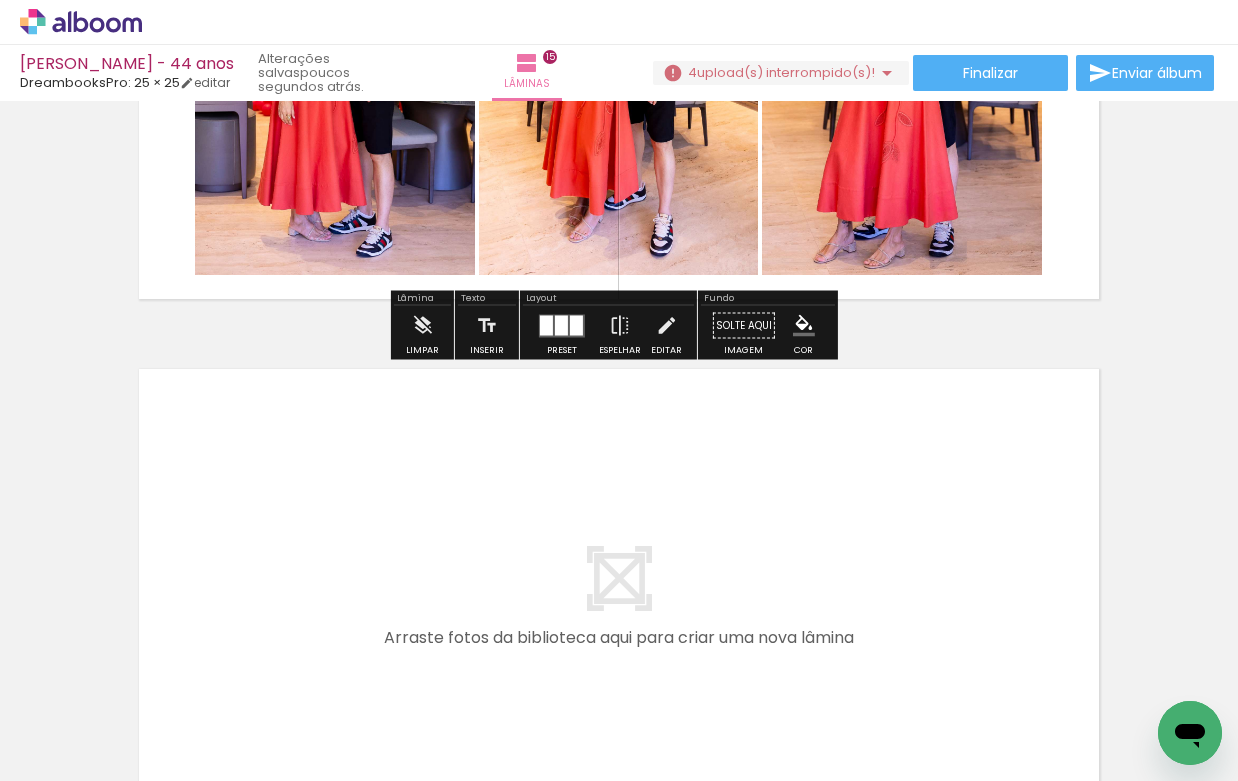 scroll, scrollTop: 8087, scrollLeft: 0, axis: vertical 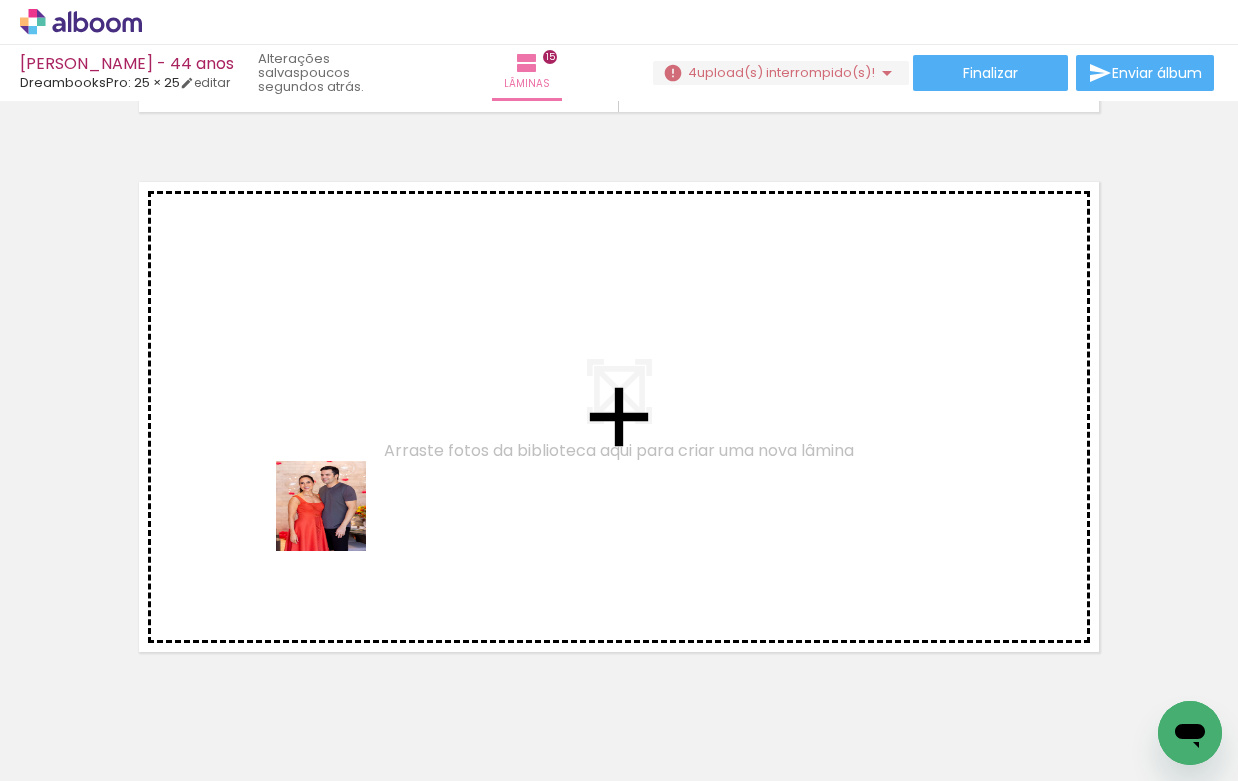 drag, startPoint x: 448, startPoint y: 749, endPoint x: 331, endPoint y: 517, distance: 259.83264 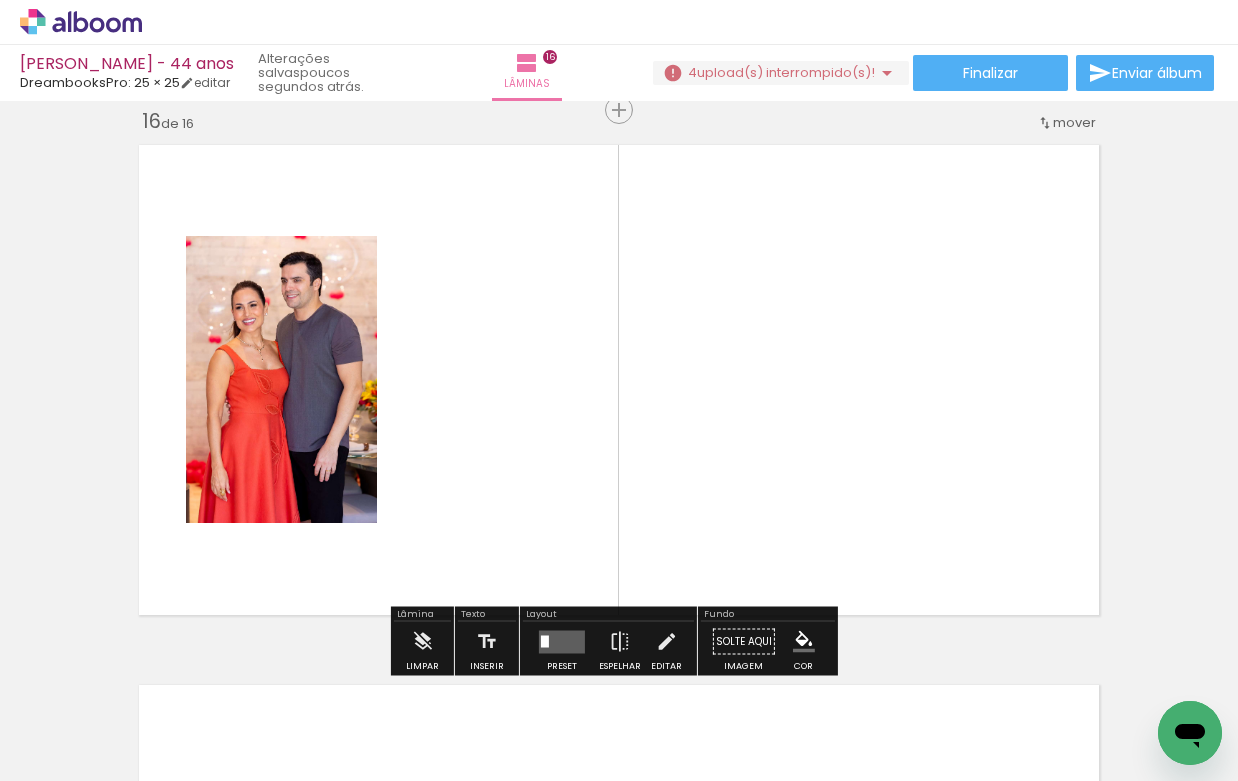scroll, scrollTop: 8125, scrollLeft: 0, axis: vertical 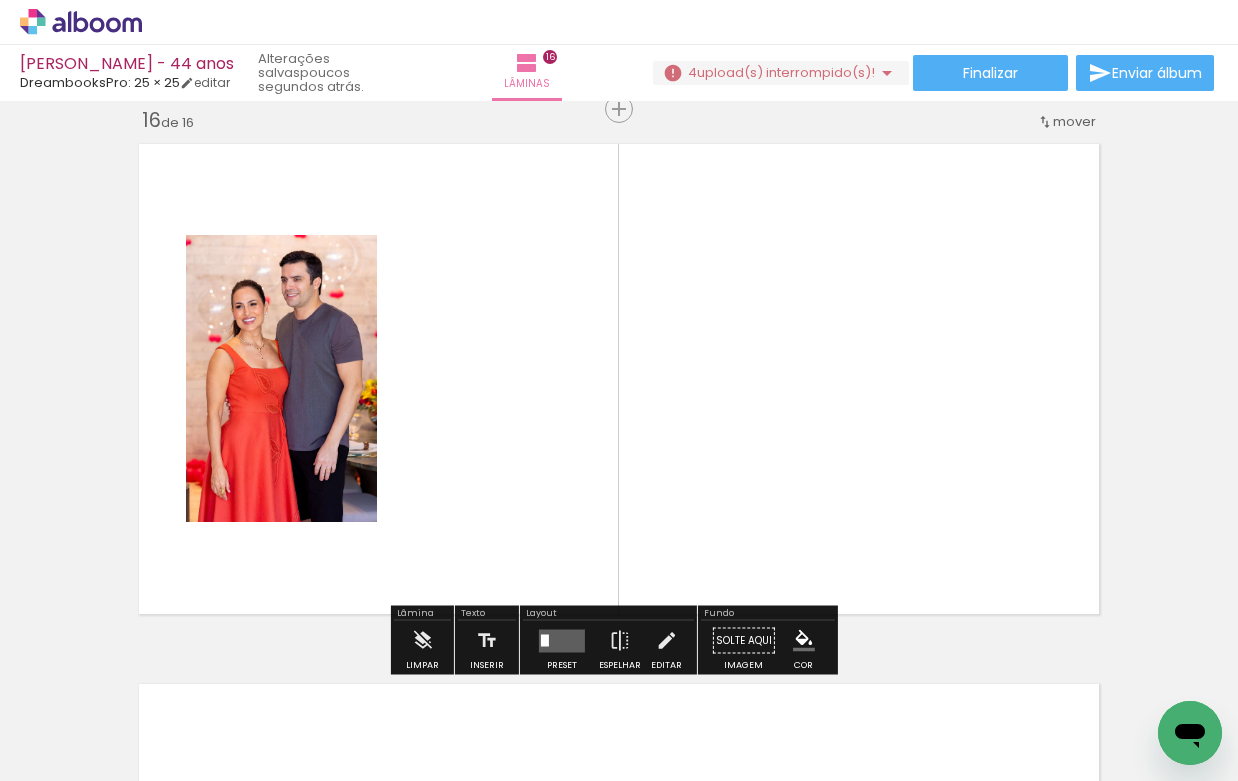 drag, startPoint x: 561, startPoint y: 743, endPoint x: 504, endPoint y: 532, distance: 218.56349 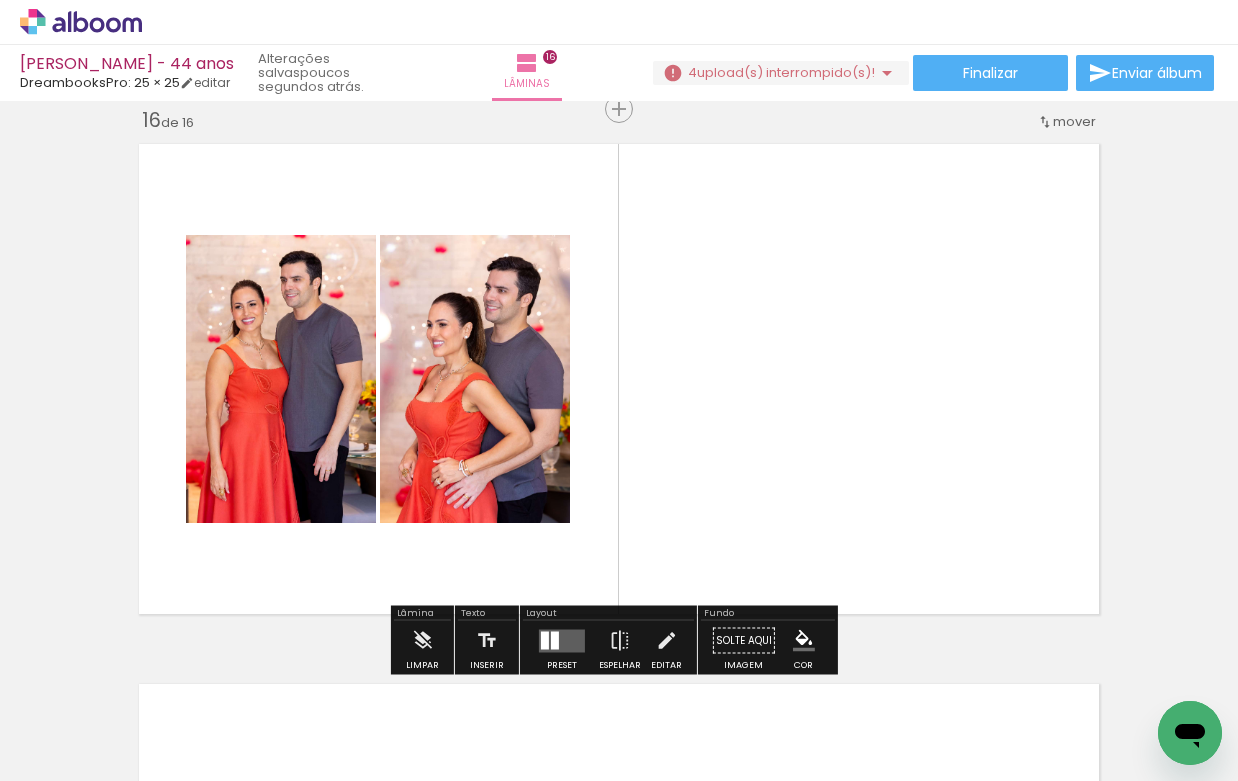 drag, startPoint x: 426, startPoint y: 737, endPoint x: 509, endPoint y: 473, distance: 276.73996 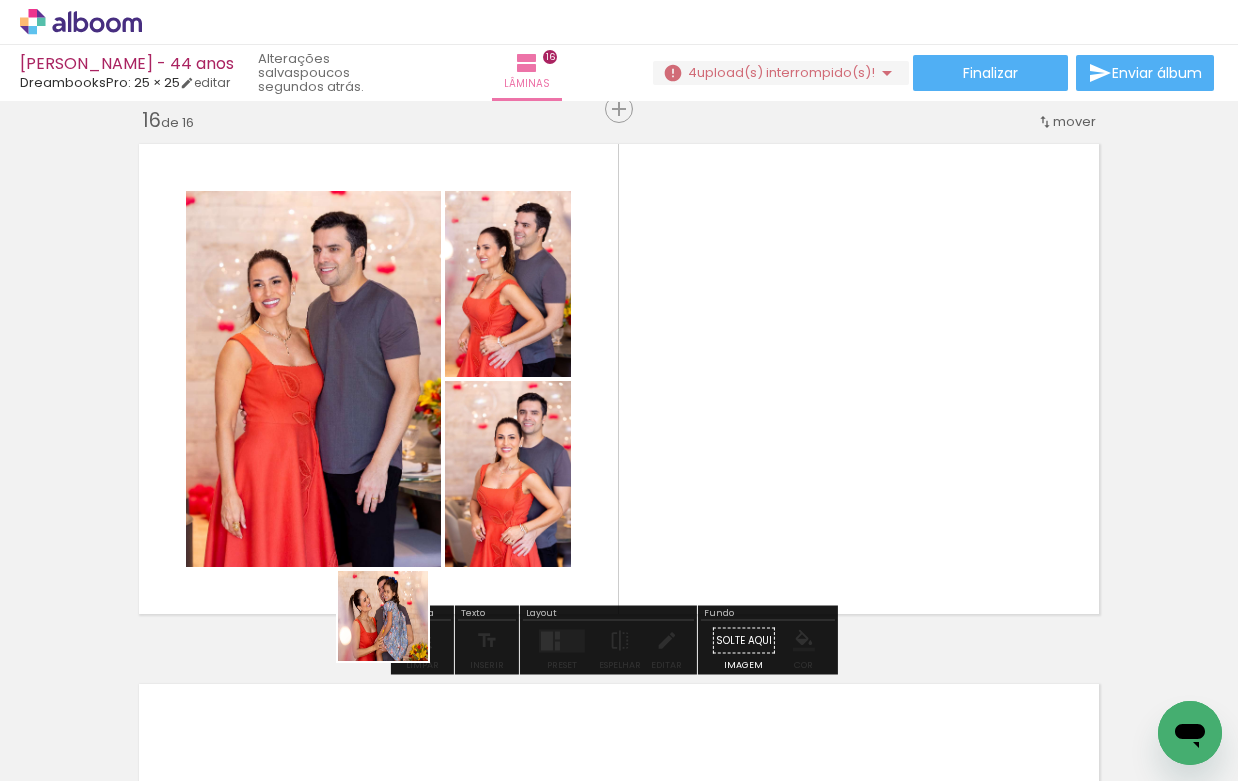 drag, startPoint x: 305, startPoint y: 709, endPoint x: 724, endPoint y: 373, distance: 537.0819 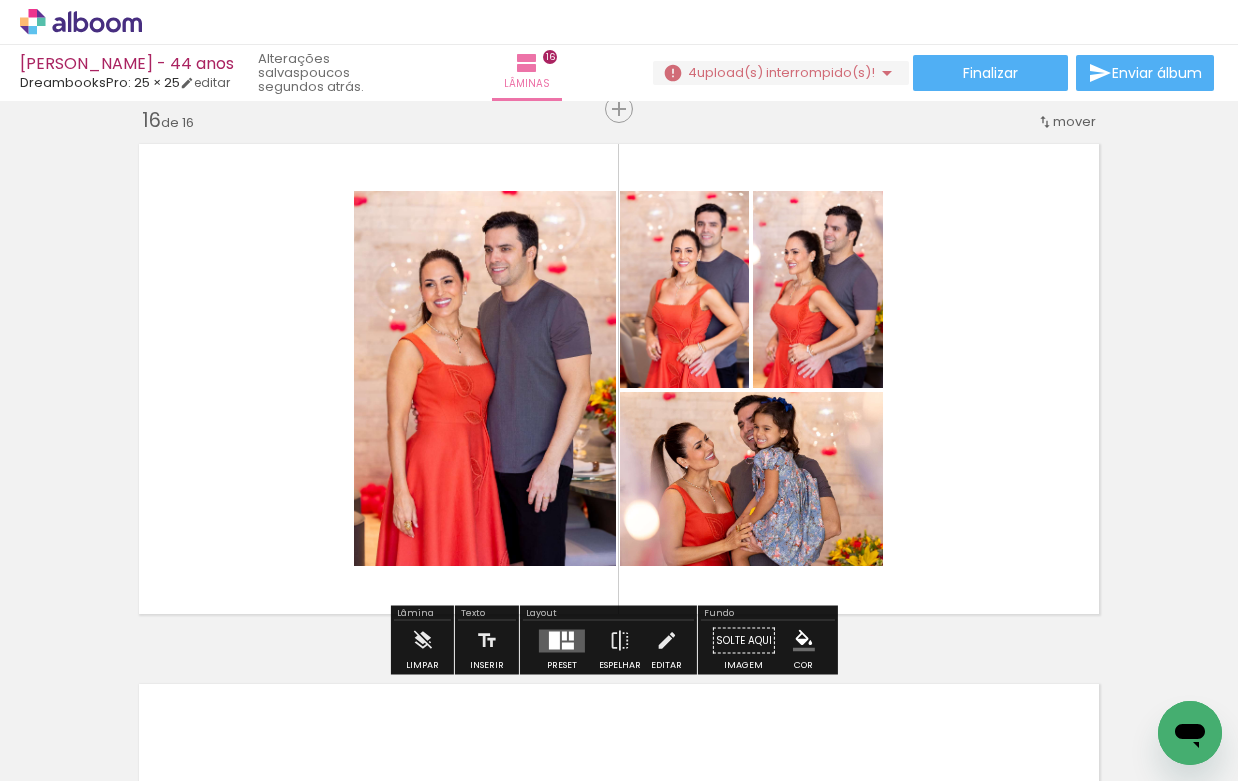 drag, startPoint x: 215, startPoint y: 718, endPoint x: 729, endPoint y: 381, distance: 614.6259 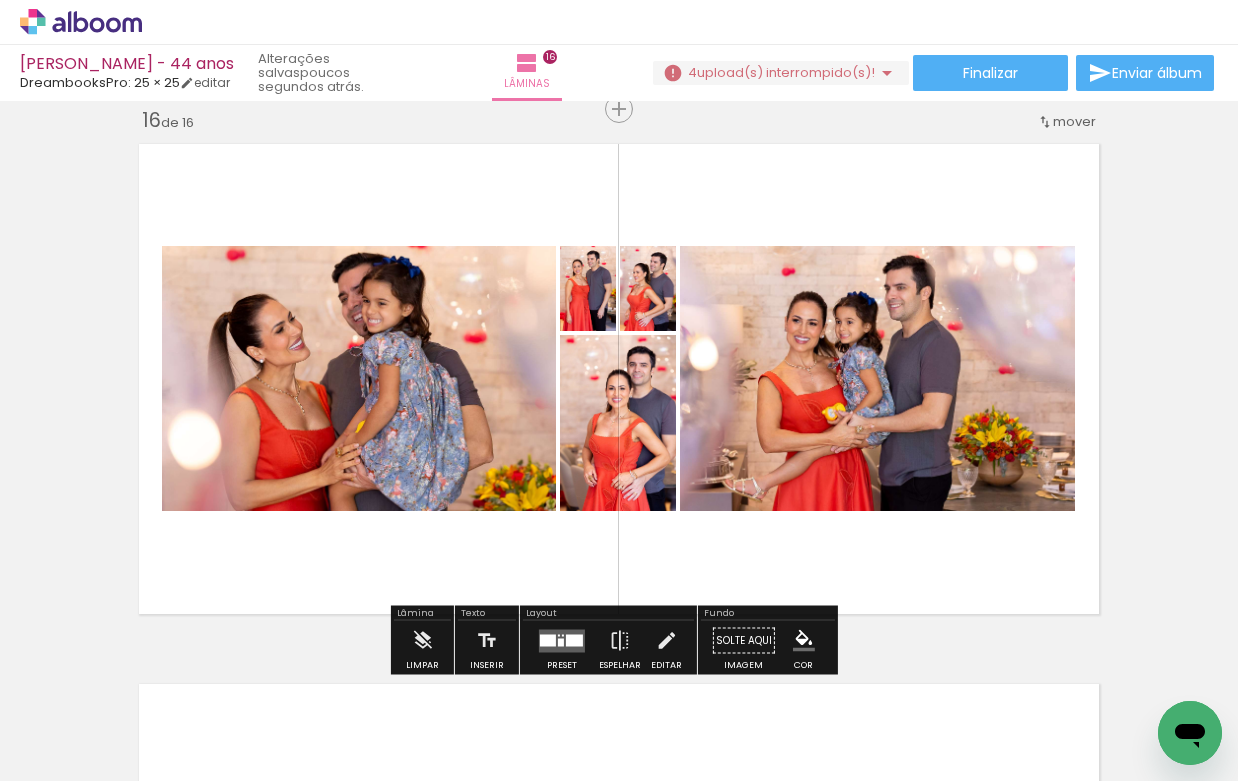 click at bounding box center (548, 640) 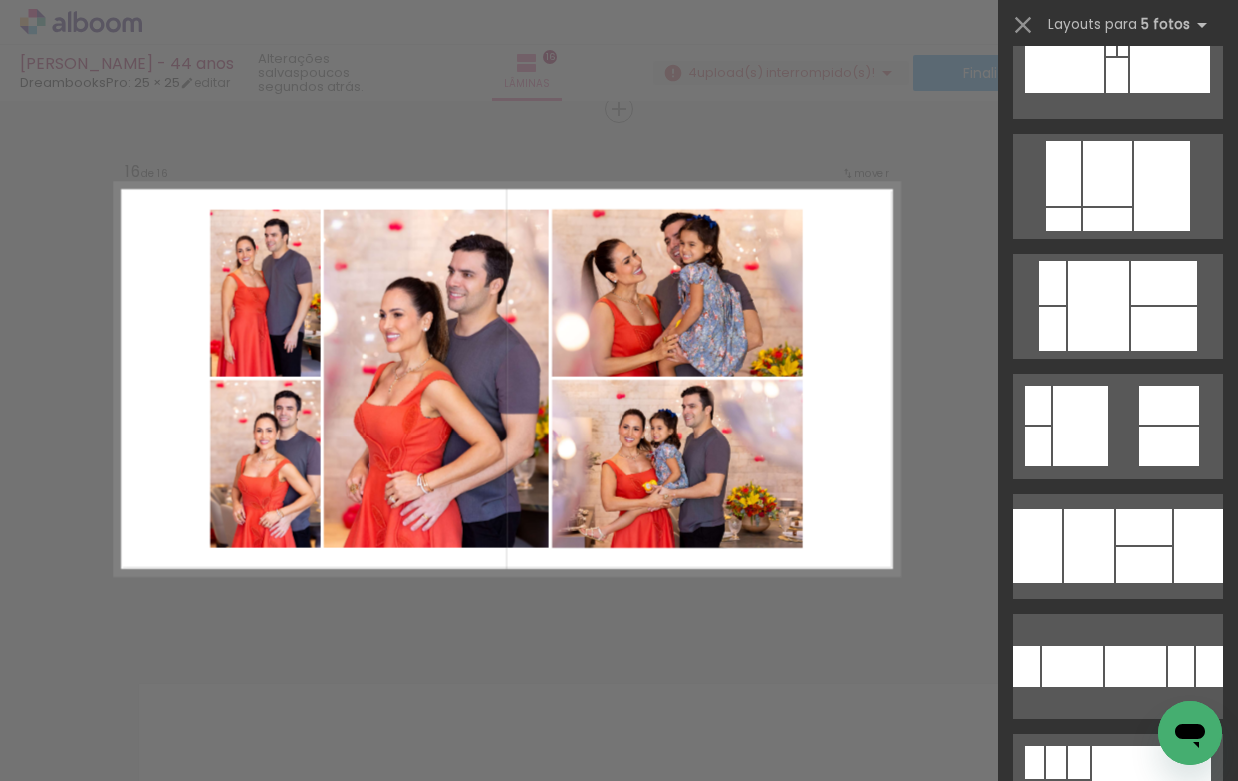 scroll, scrollTop: 1131, scrollLeft: 0, axis: vertical 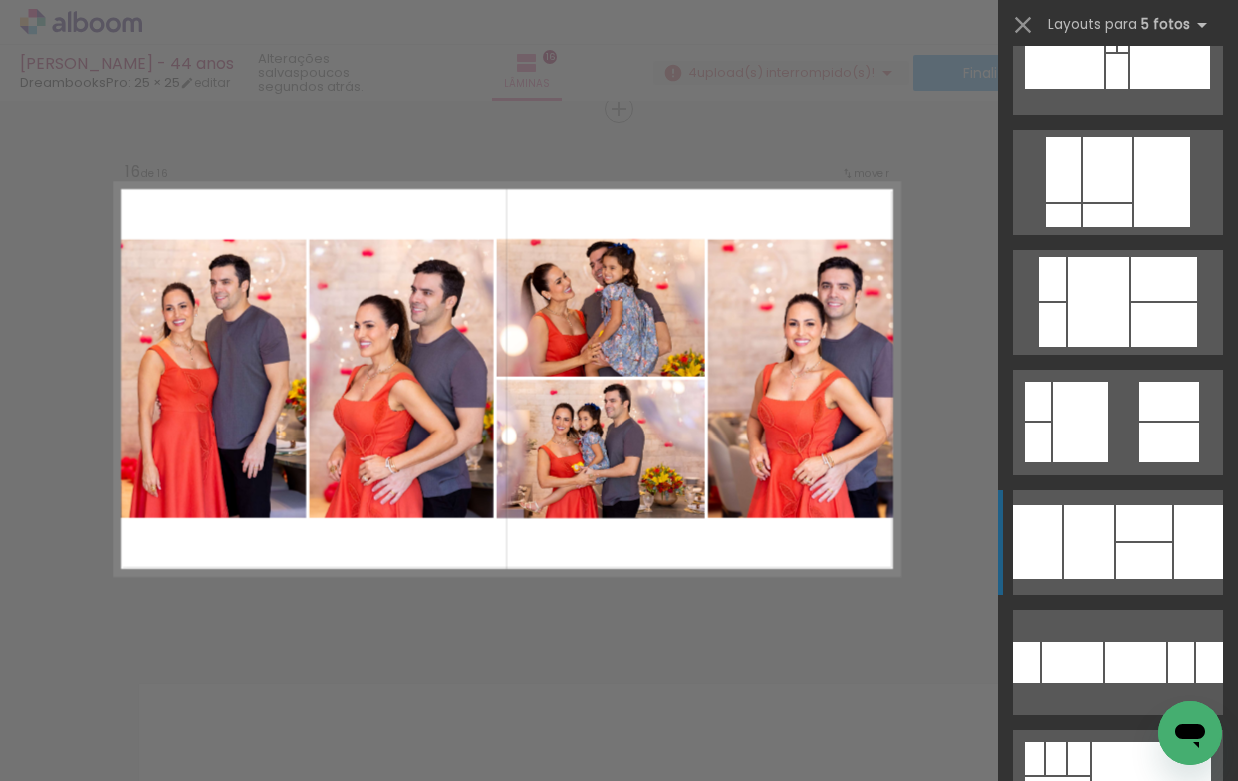 click at bounding box center [1142, 1244] 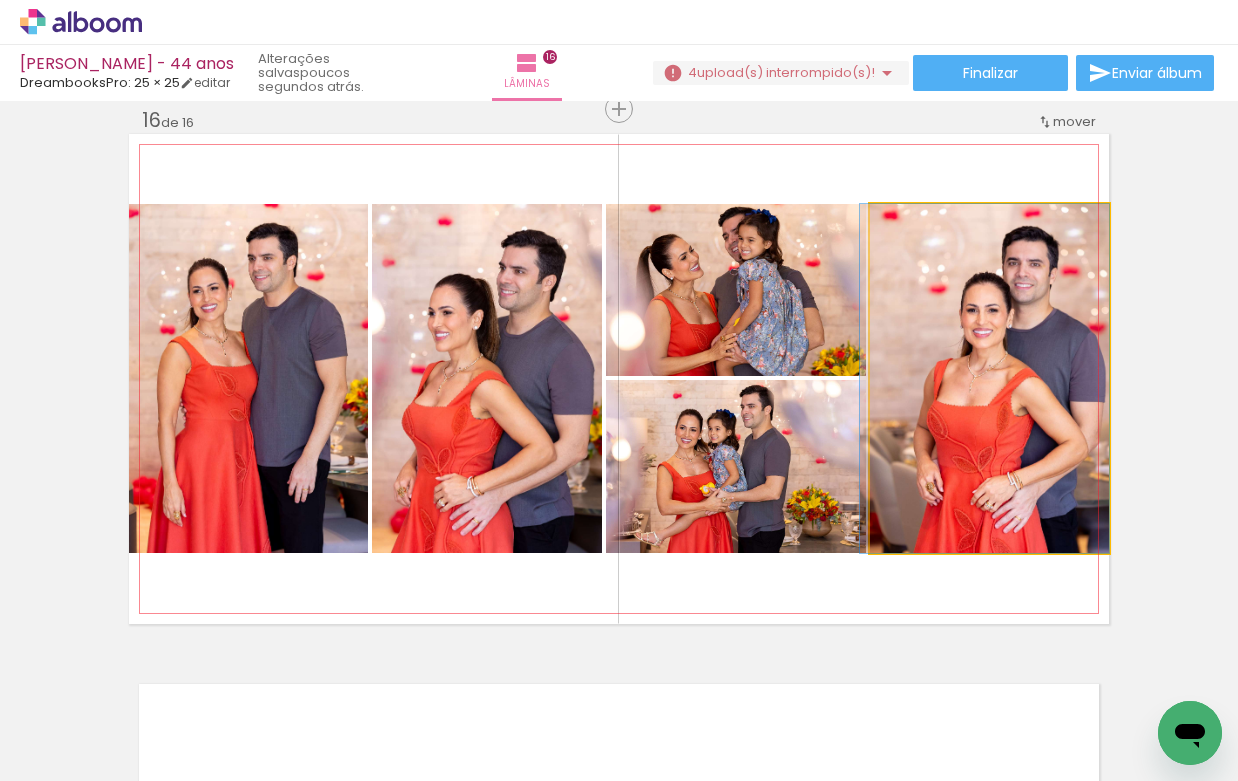drag, startPoint x: 1015, startPoint y: 458, endPoint x: 976, endPoint y: 458, distance: 39 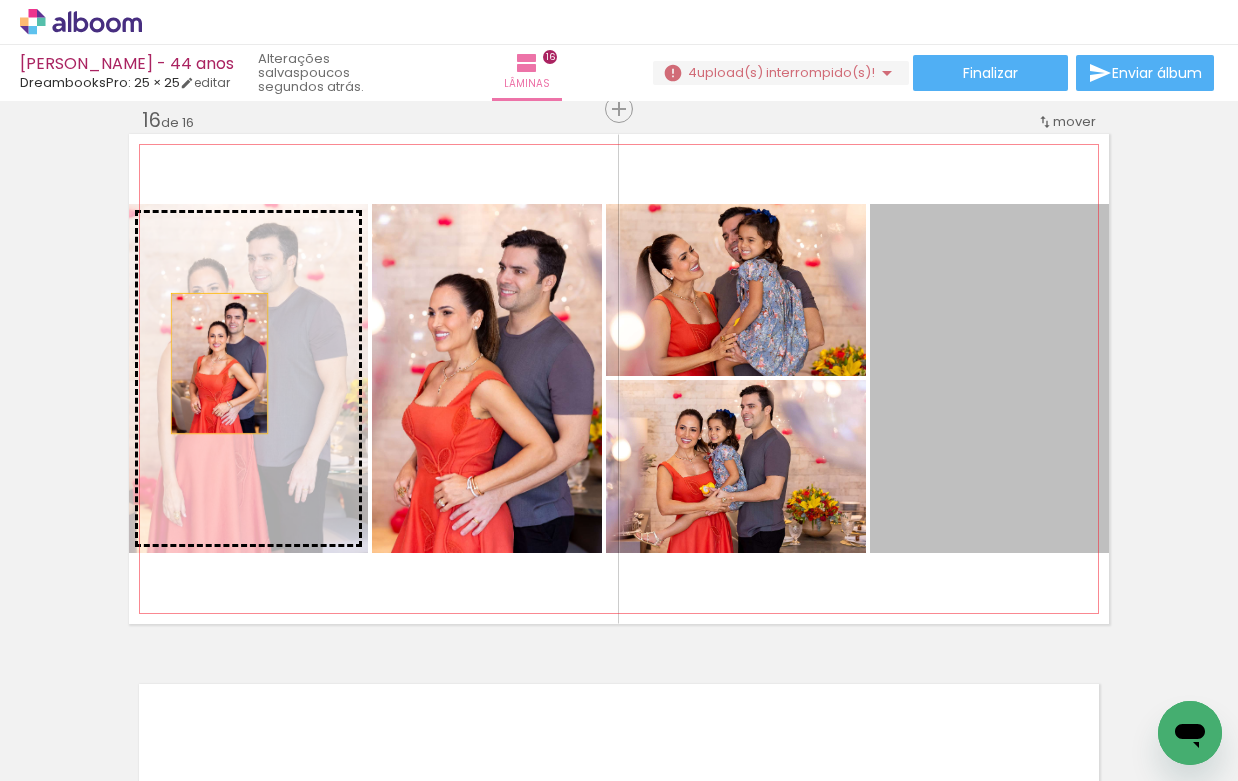 drag, startPoint x: 972, startPoint y: 412, endPoint x: 213, endPoint y: 362, distance: 760.64514 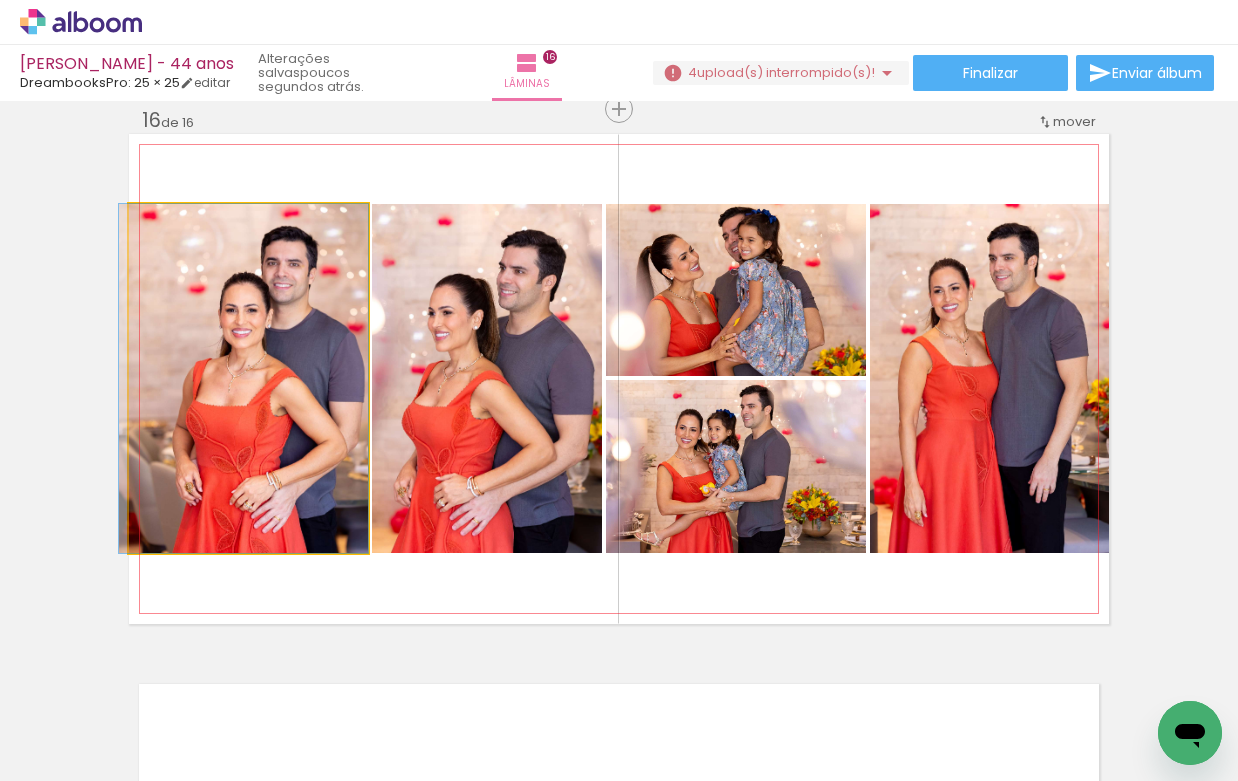 drag, startPoint x: 251, startPoint y: 361, endPoint x: 236, endPoint y: 360, distance: 15.033297 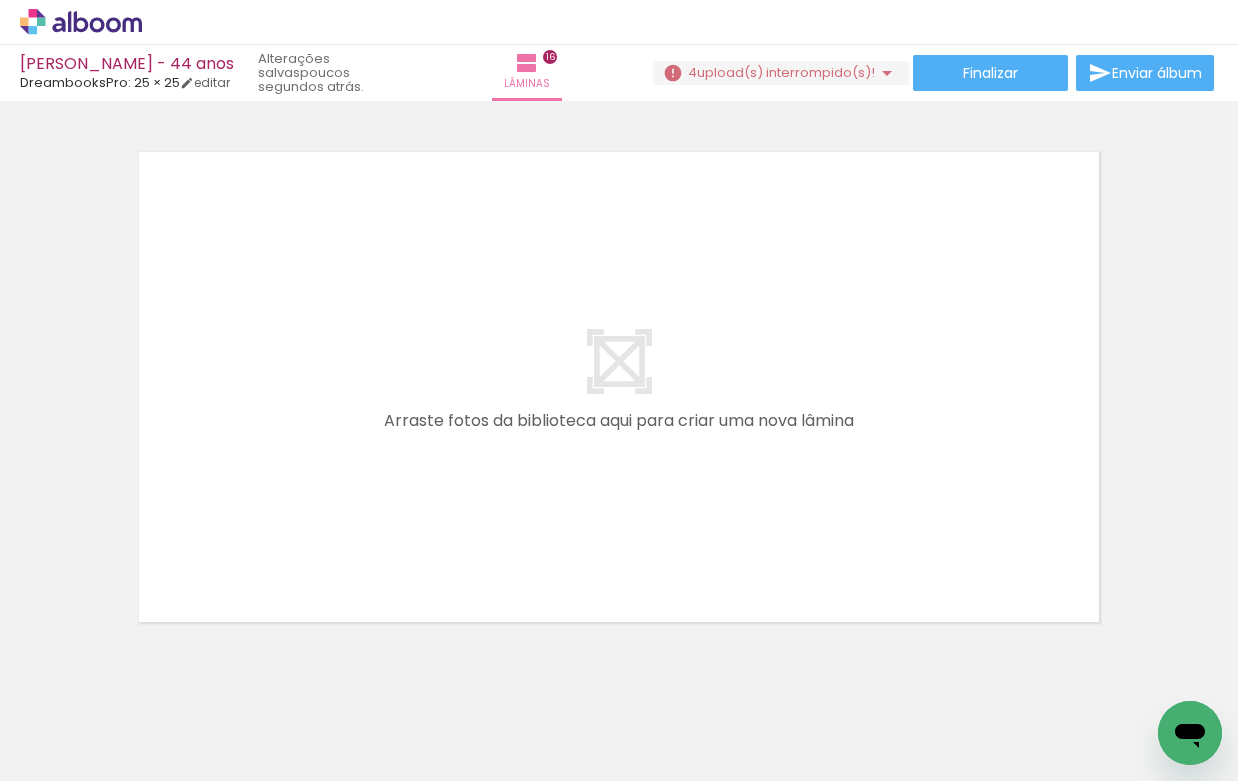 scroll, scrollTop: 8659, scrollLeft: 0, axis: vertical 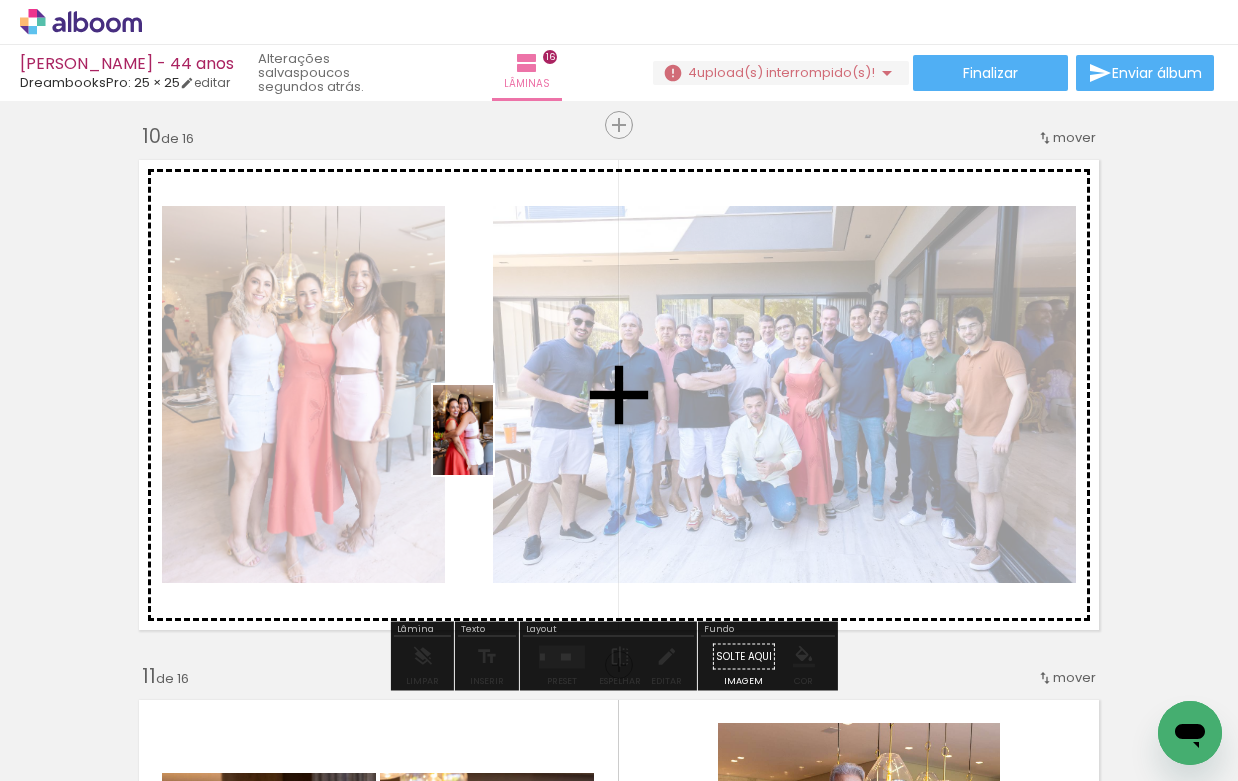 drag, startPoint x: 938, startPoint y: 747, endPoint x: 493, endPoint y: 445, distance: 537.8002 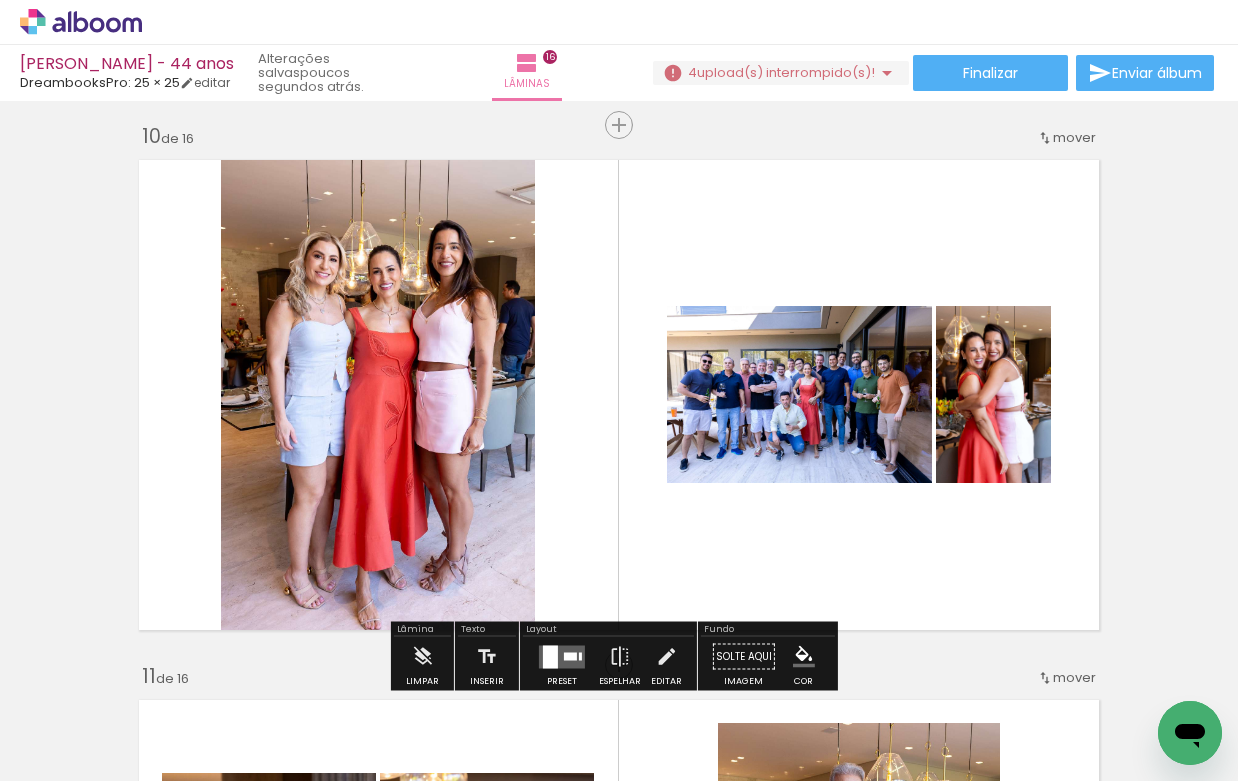 click at bounding box center (562, 657) 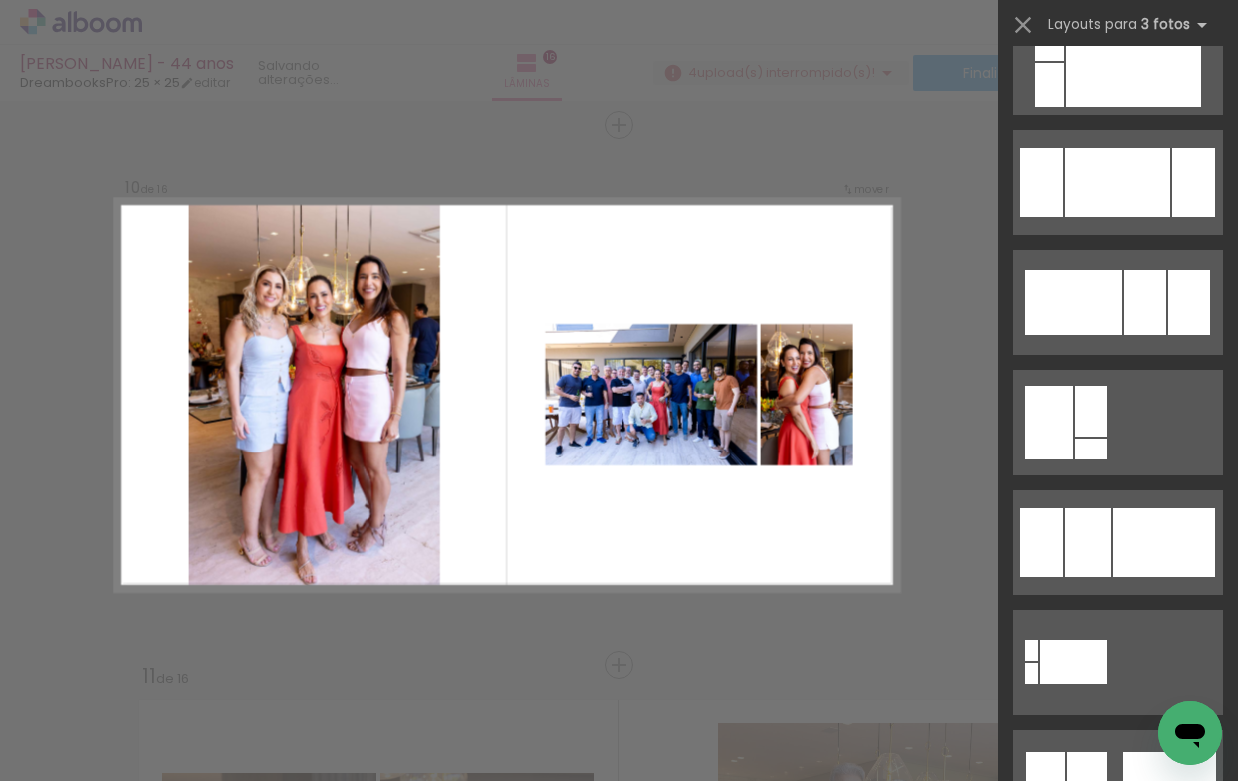scroll, scrollTop: 0, scrollLeft: 0, axis: both 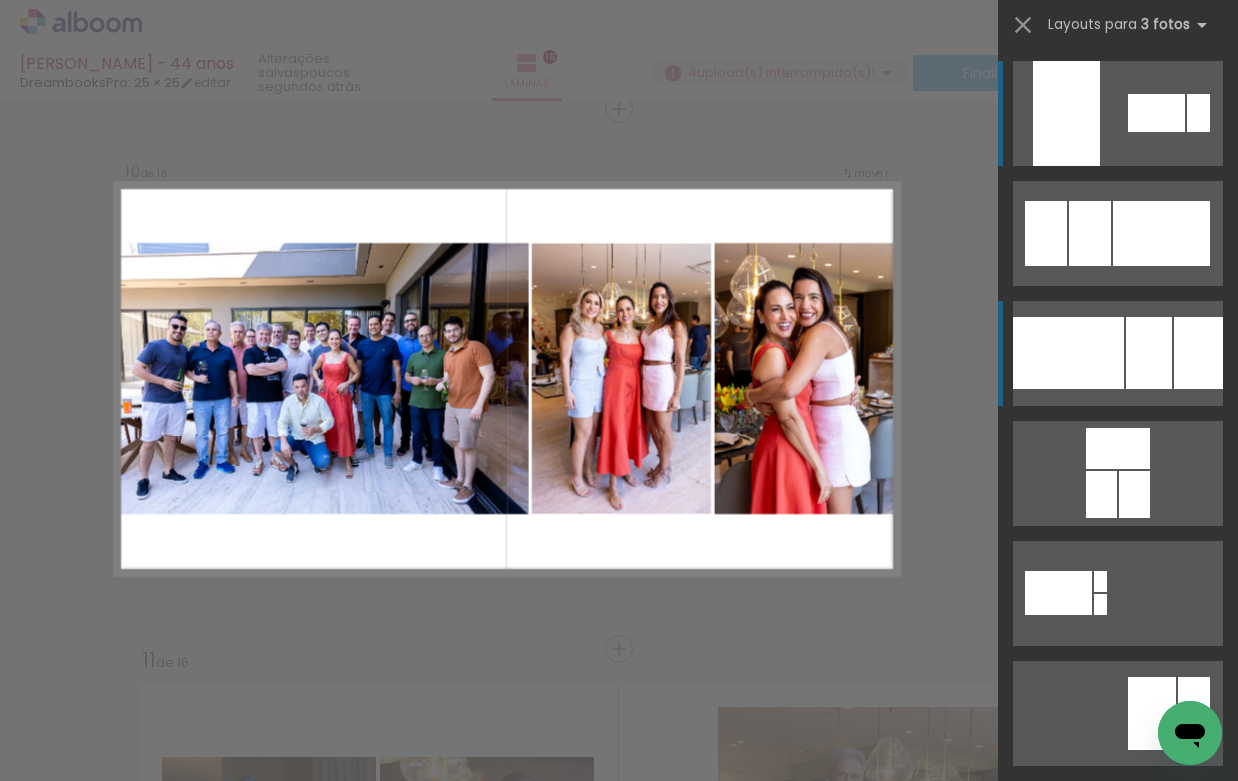click at bounding box center [1118, 233] 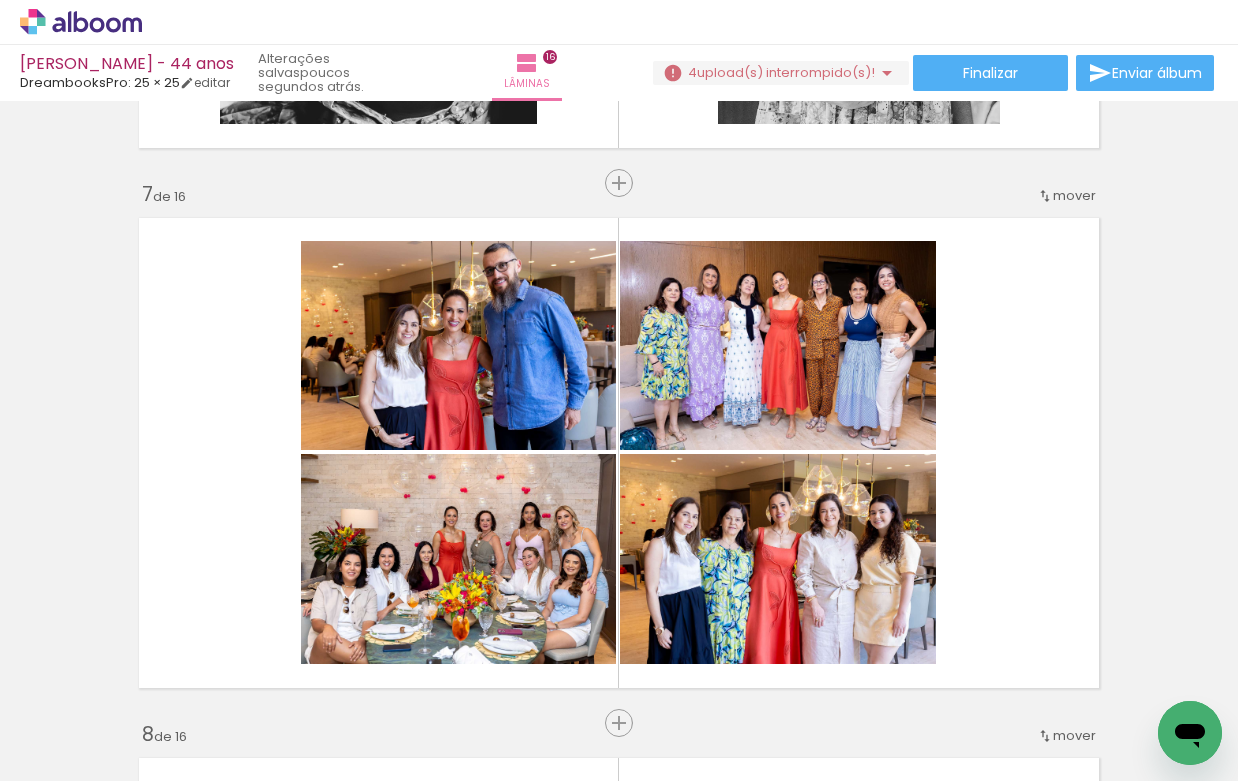 scroll, scrollTop: 3186, scrollLeft: 0, axis: vertical 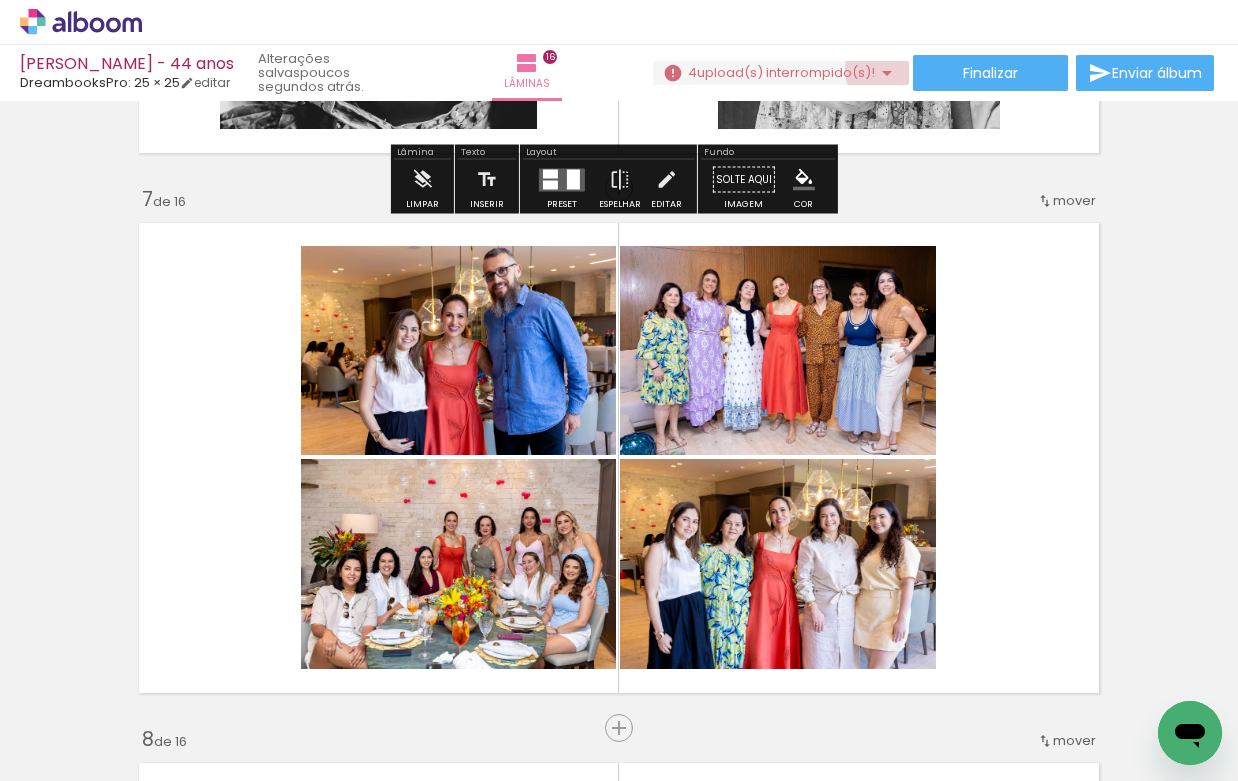 click at bounding box center [887, 73] 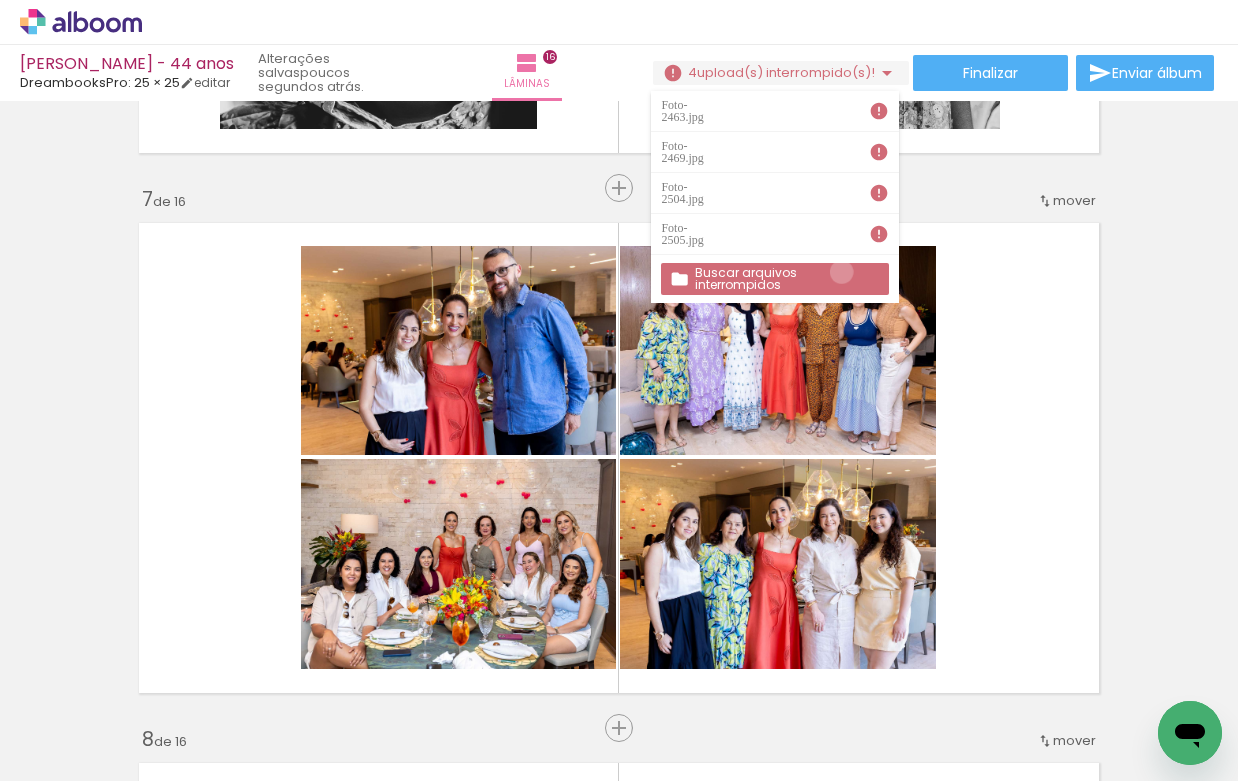 click on "Buscar arquivos interrompidos" at bounding box center [0, 0] 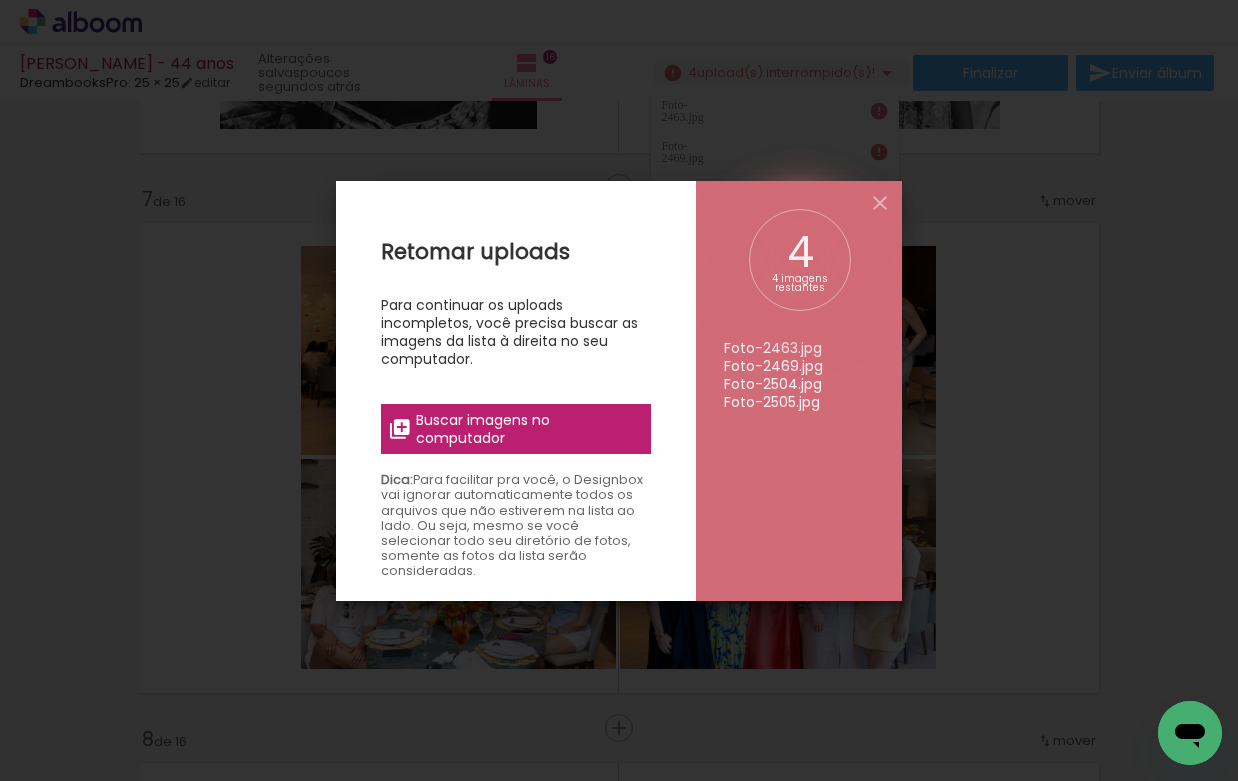 click on "Buscar imagens no computador" at bounding box center (527, 429) 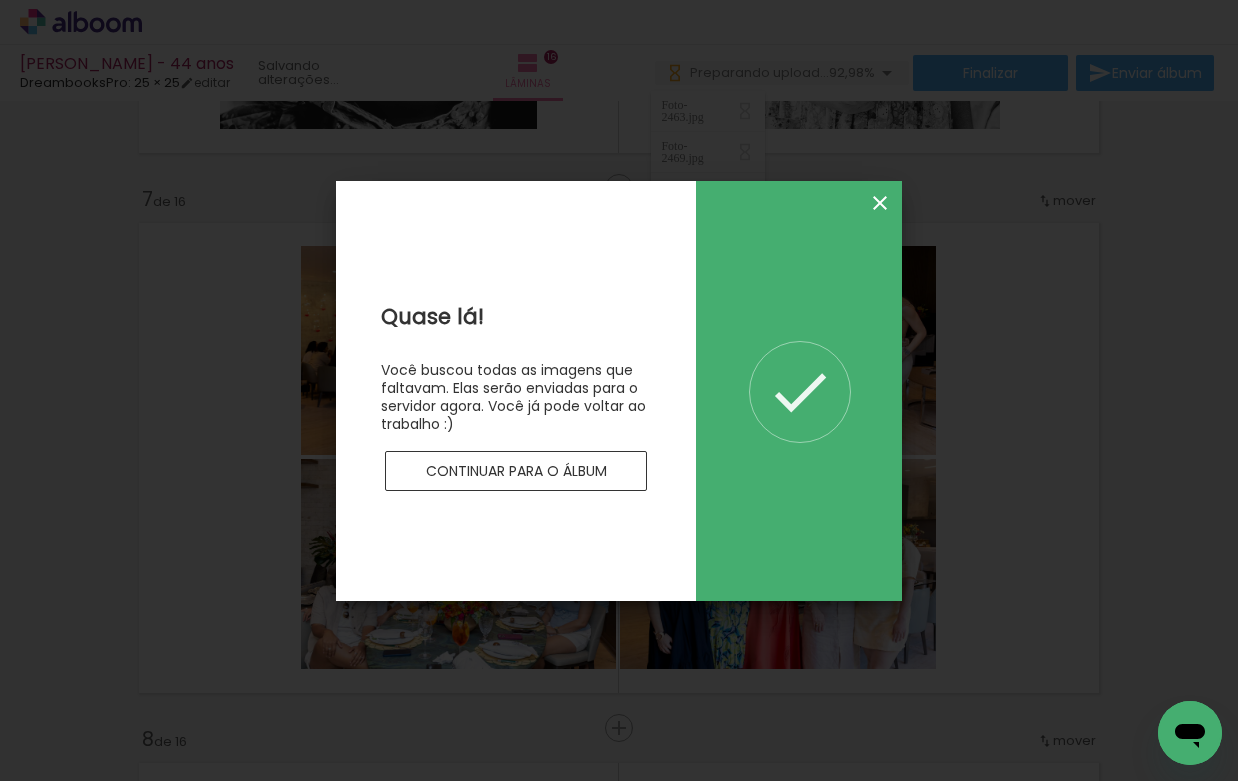 click at bounding box center (880, 203) 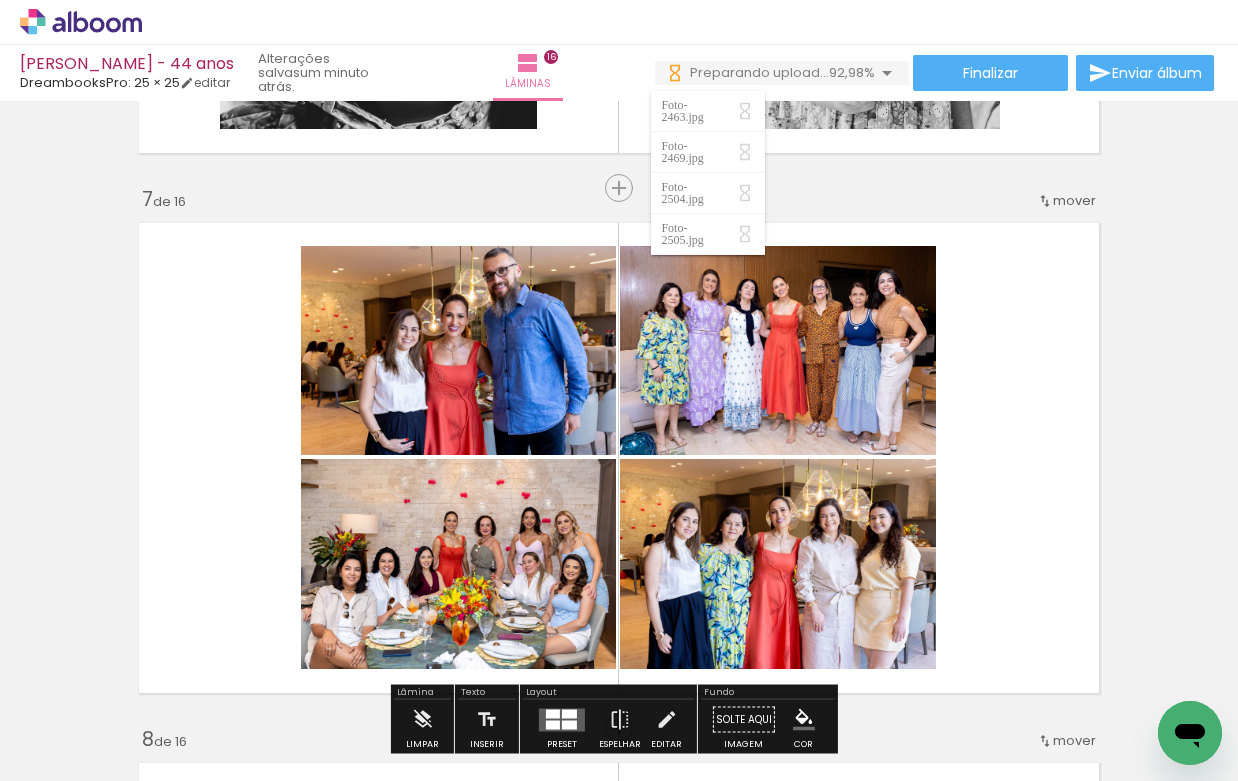 scroll, scrollTop: 3359, scrollLeft: 0, axis: vertical 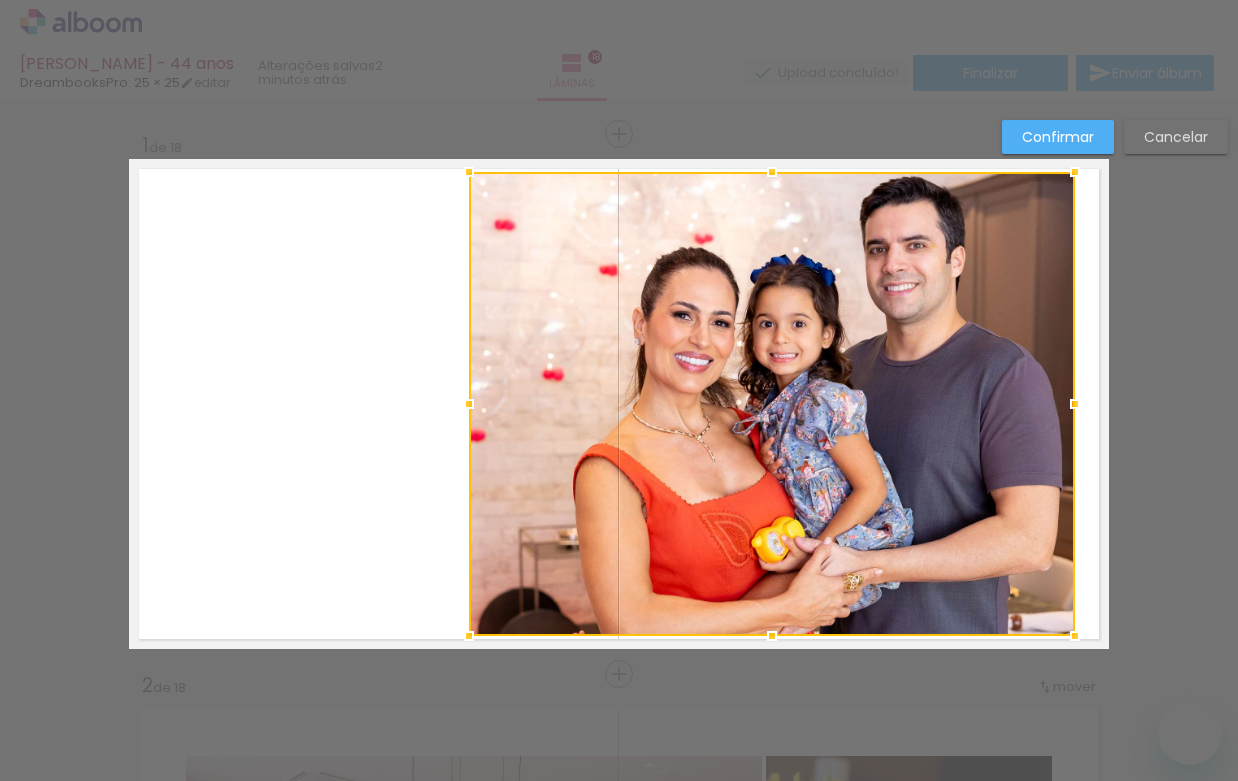 click at bounding box center [772, 404] 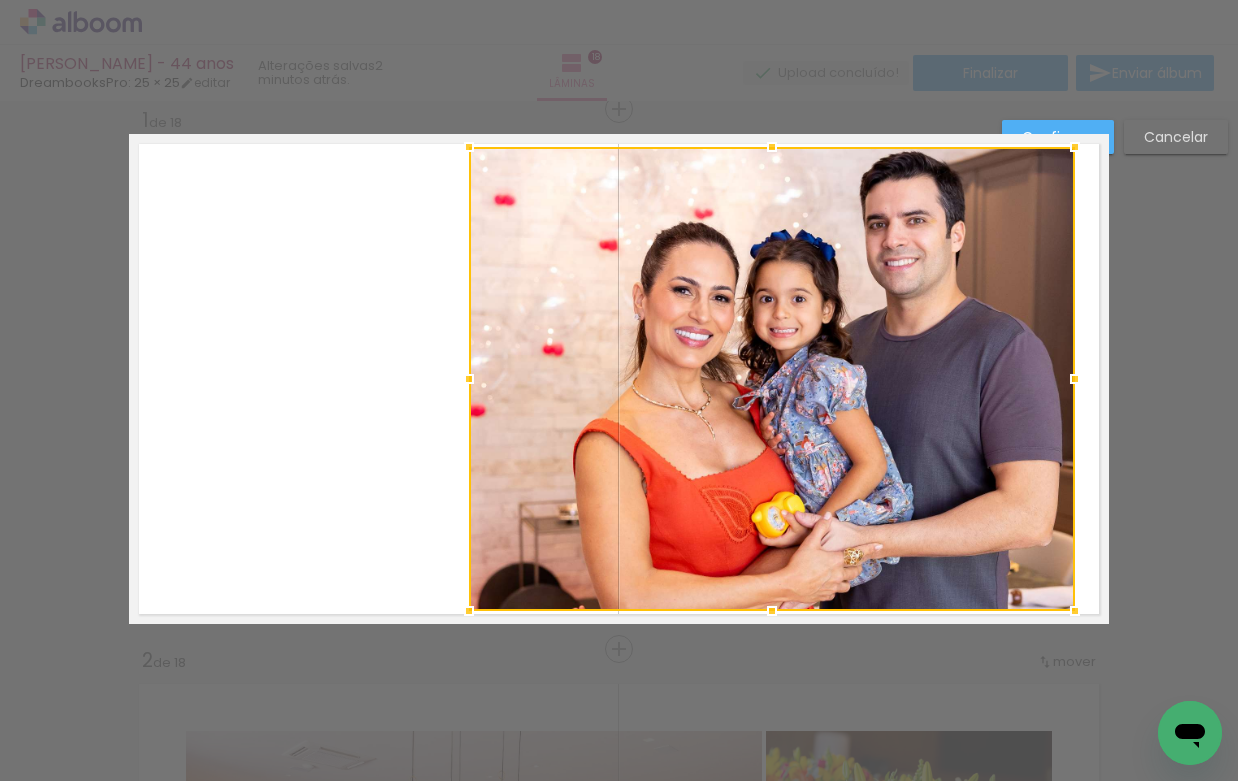 scroll, scrollTop: 0, scrollLeft: 0, axis: both 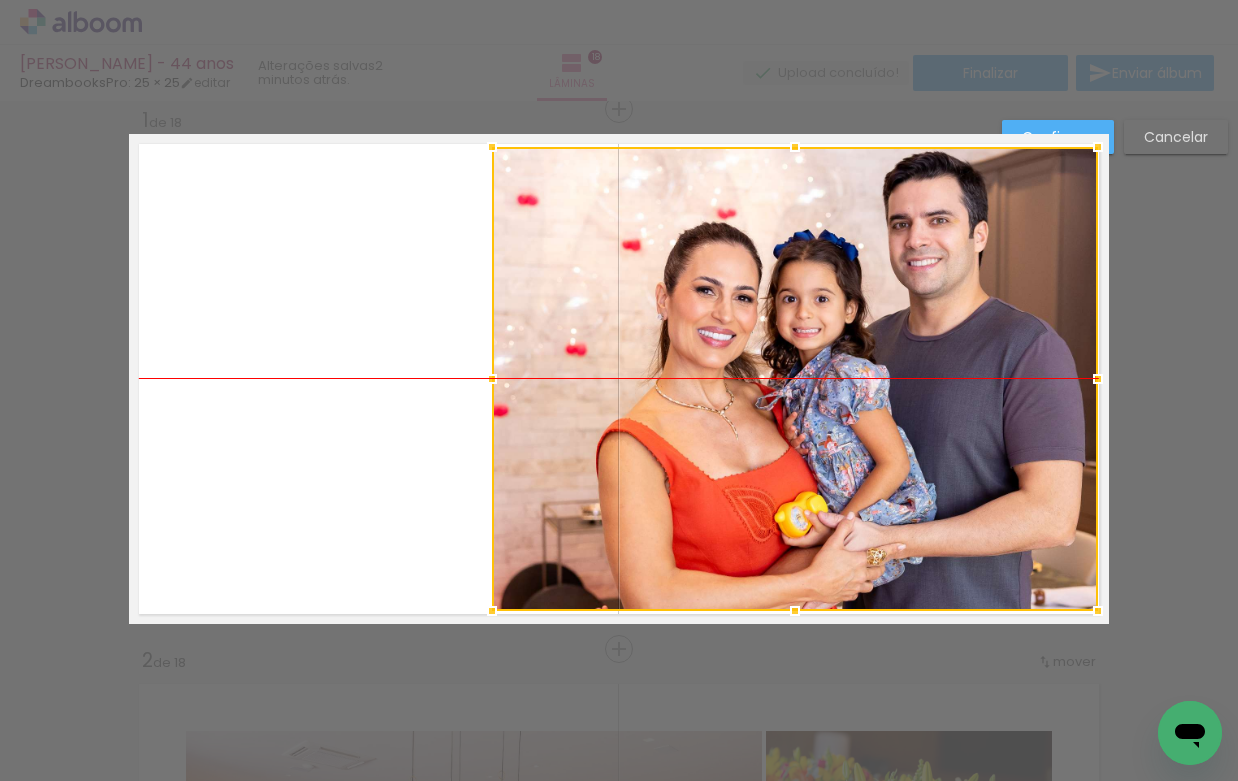 drag, startPoint x: 1004, startPoint y: 403, endPoint x: 1027, endPoint y: 401, distance: 23.086792 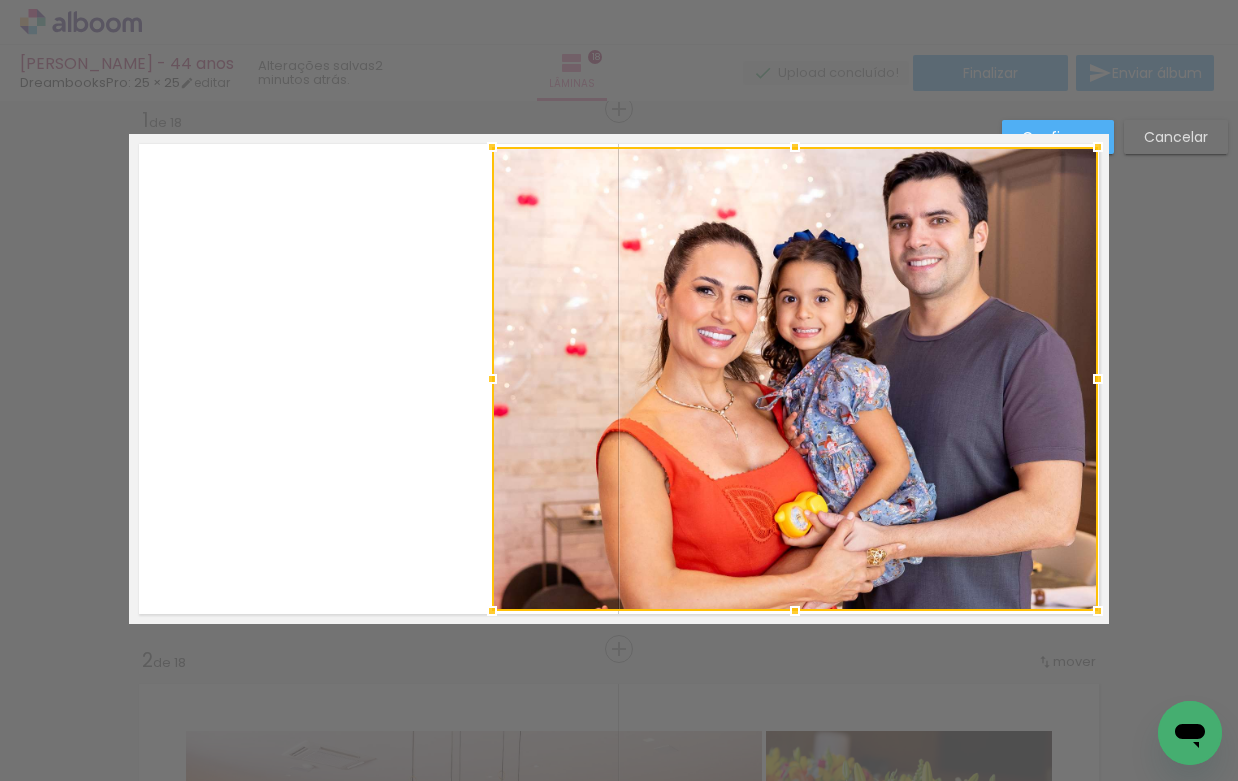 click at bounding box center [619, 379] 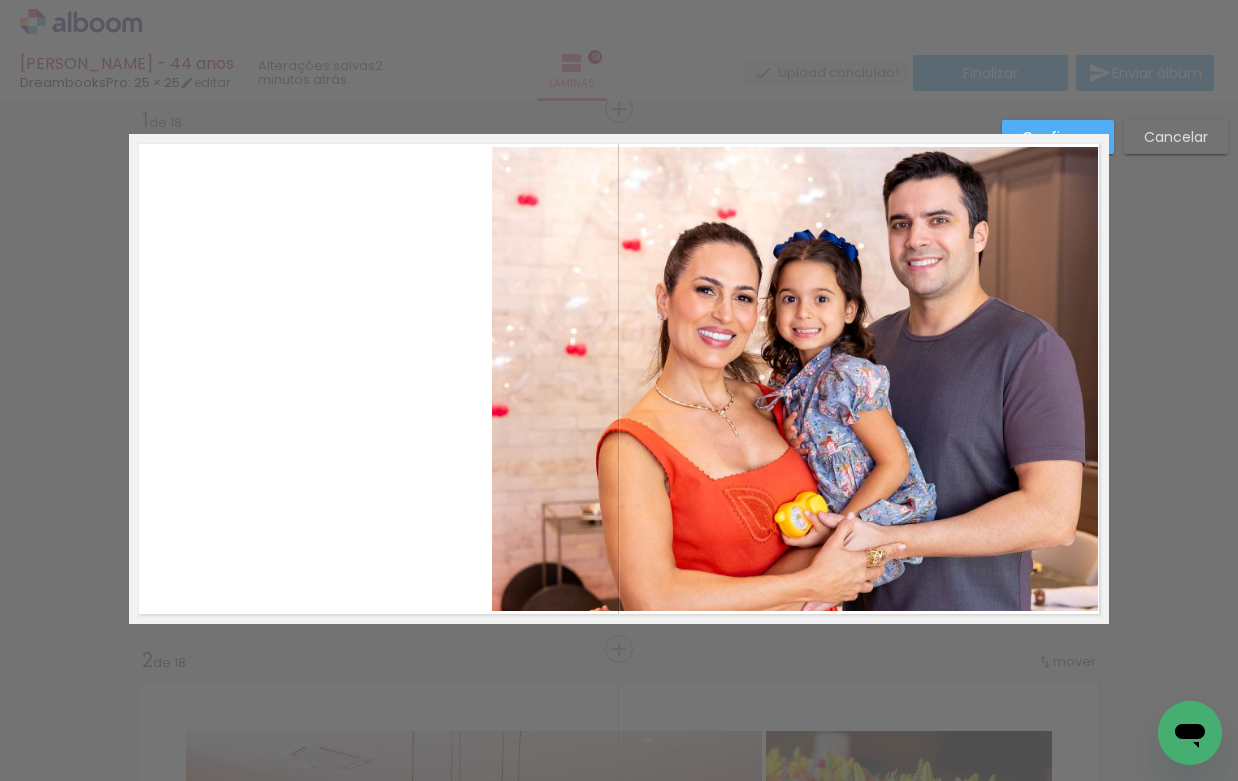 click on "Confirmar" at bounding box center (0, 0) 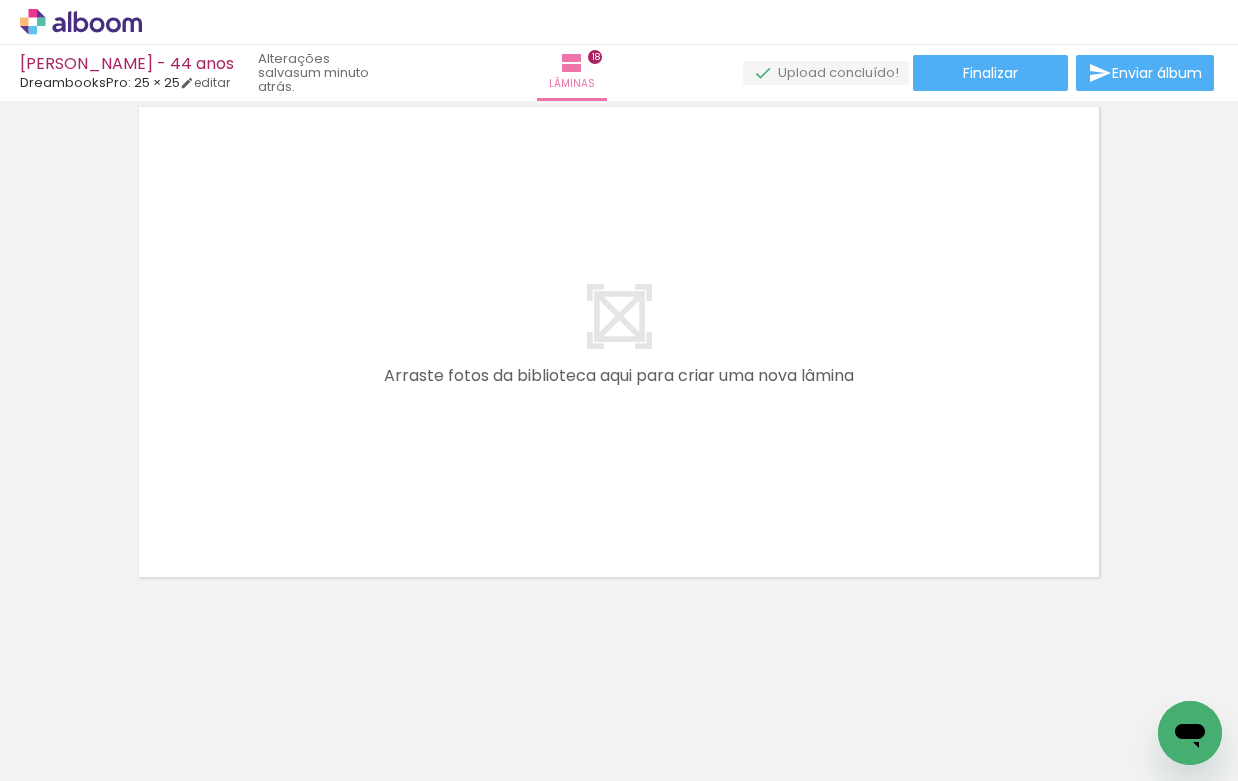 scroll, scrollTop: 9783, scrollLeft: 0, axis: vertical 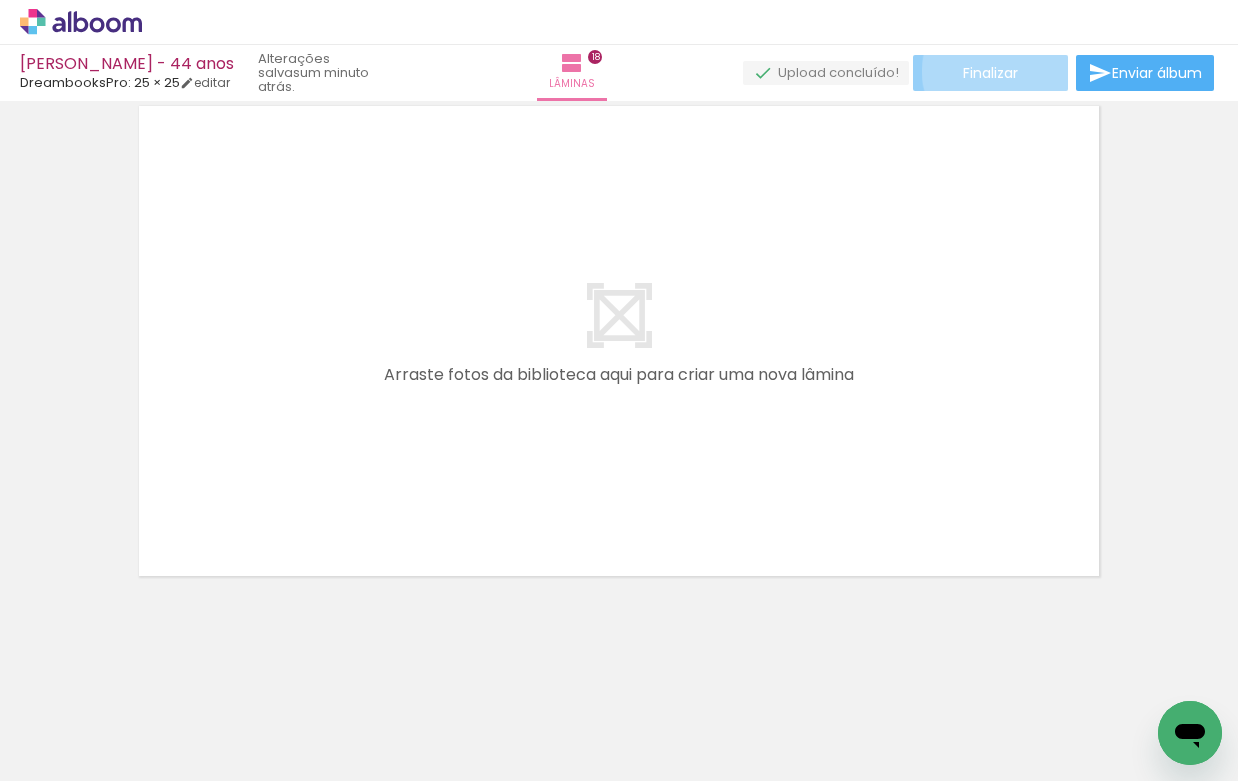 click on "Finalizar" 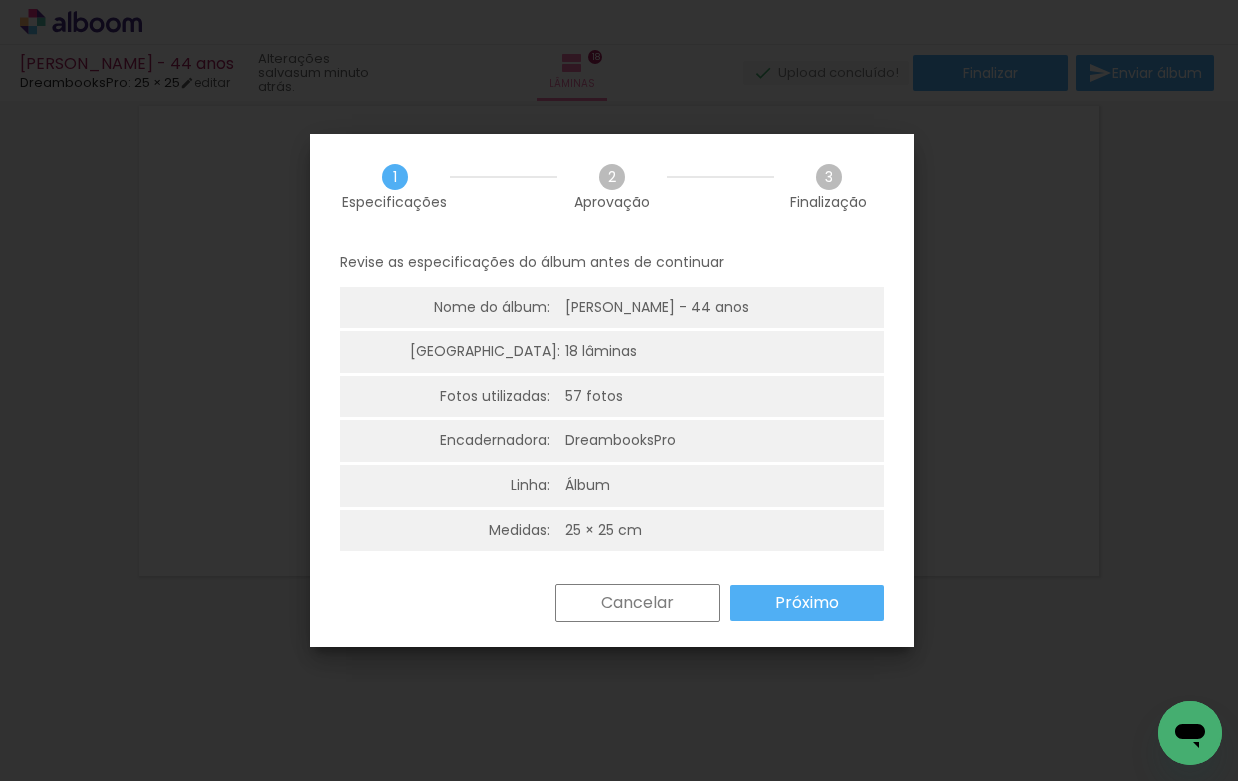 click on "Próximo" at bounding box center (0, 0) 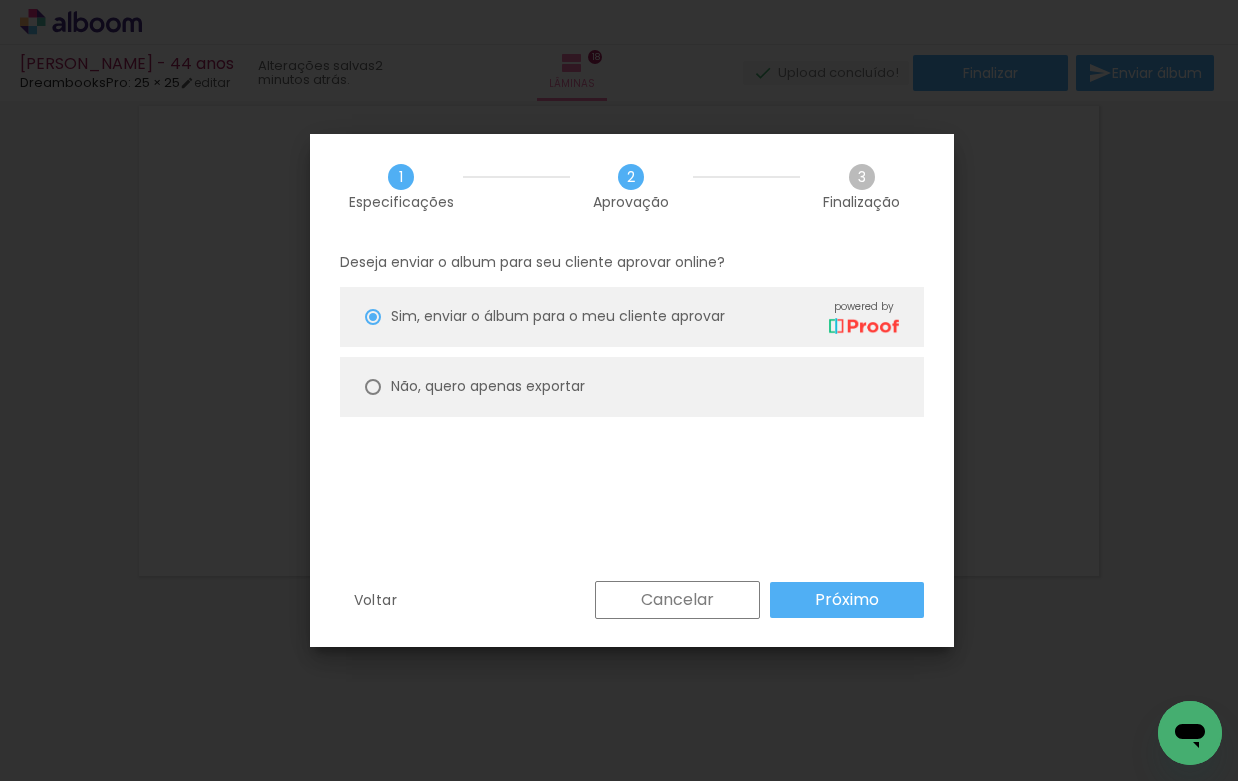 click on "Não, quero apenas exportar" at bounding box center [632, 387] 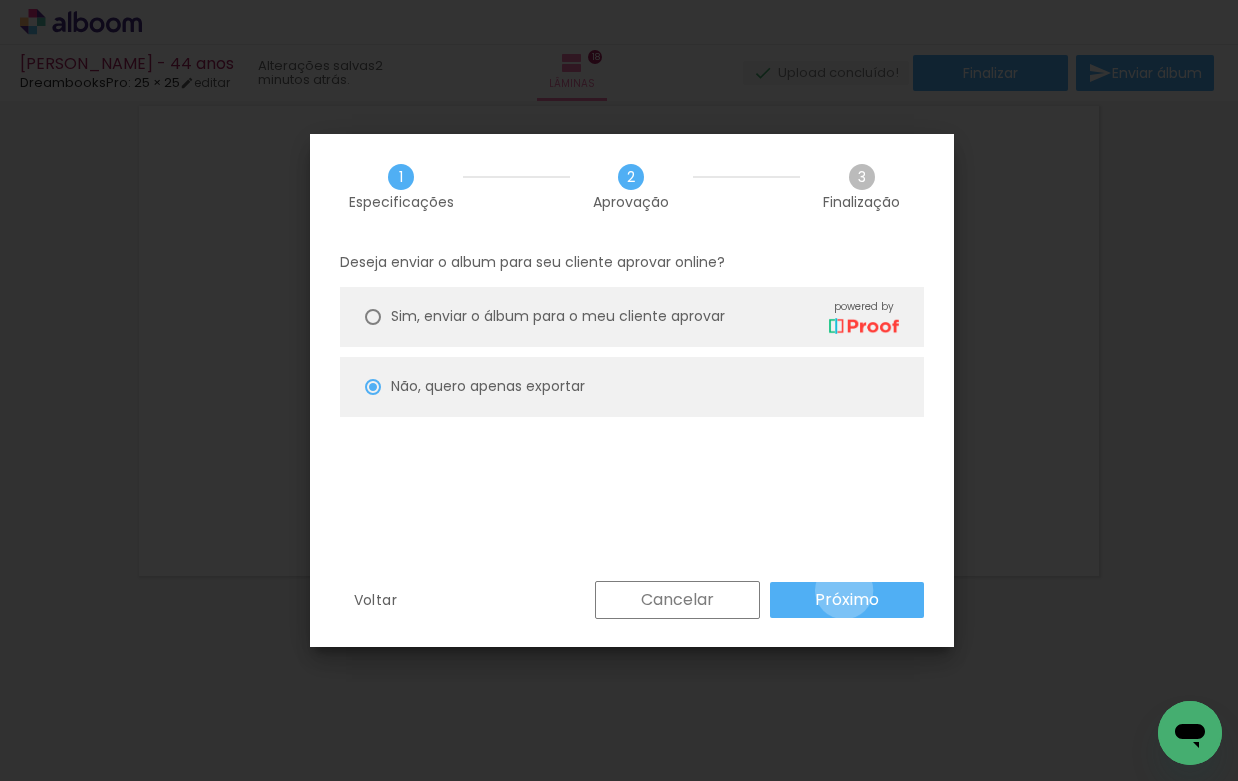 click on "Próximo" at bounding box center (0, 0) 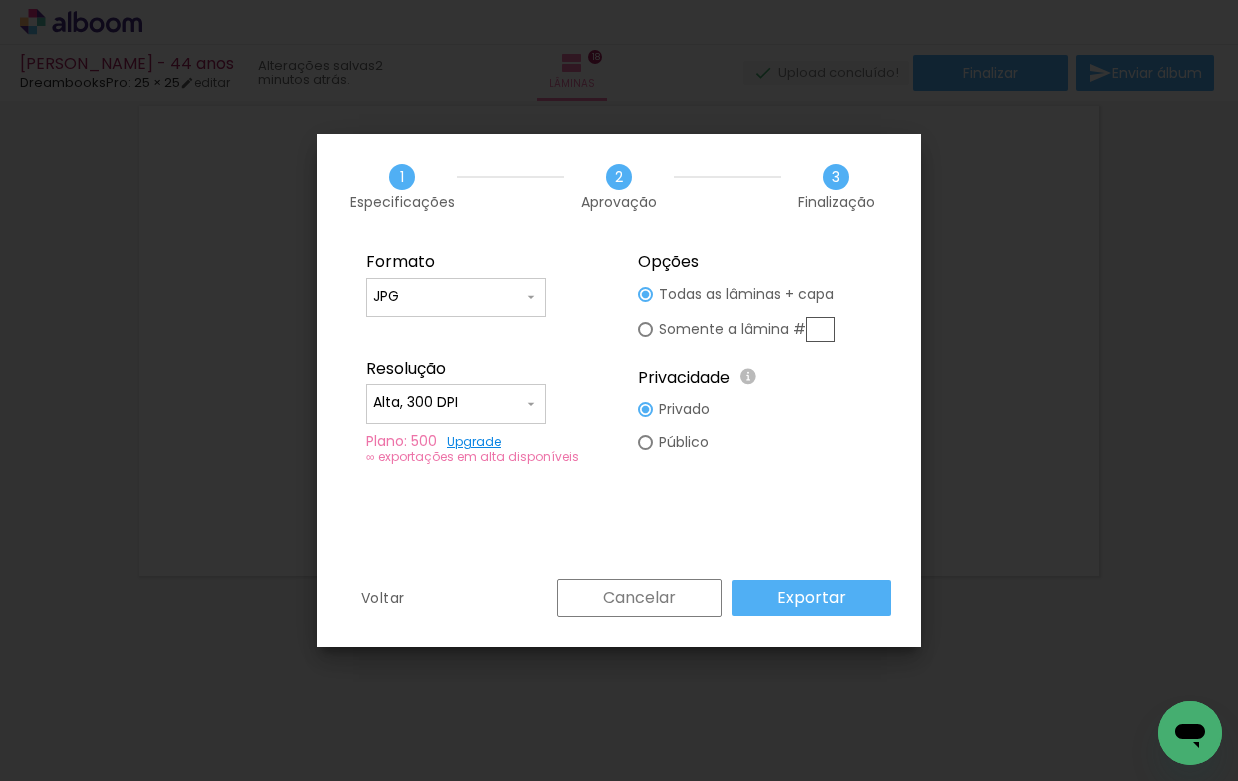 click on "Exportar" at bounding box center (0, 0) 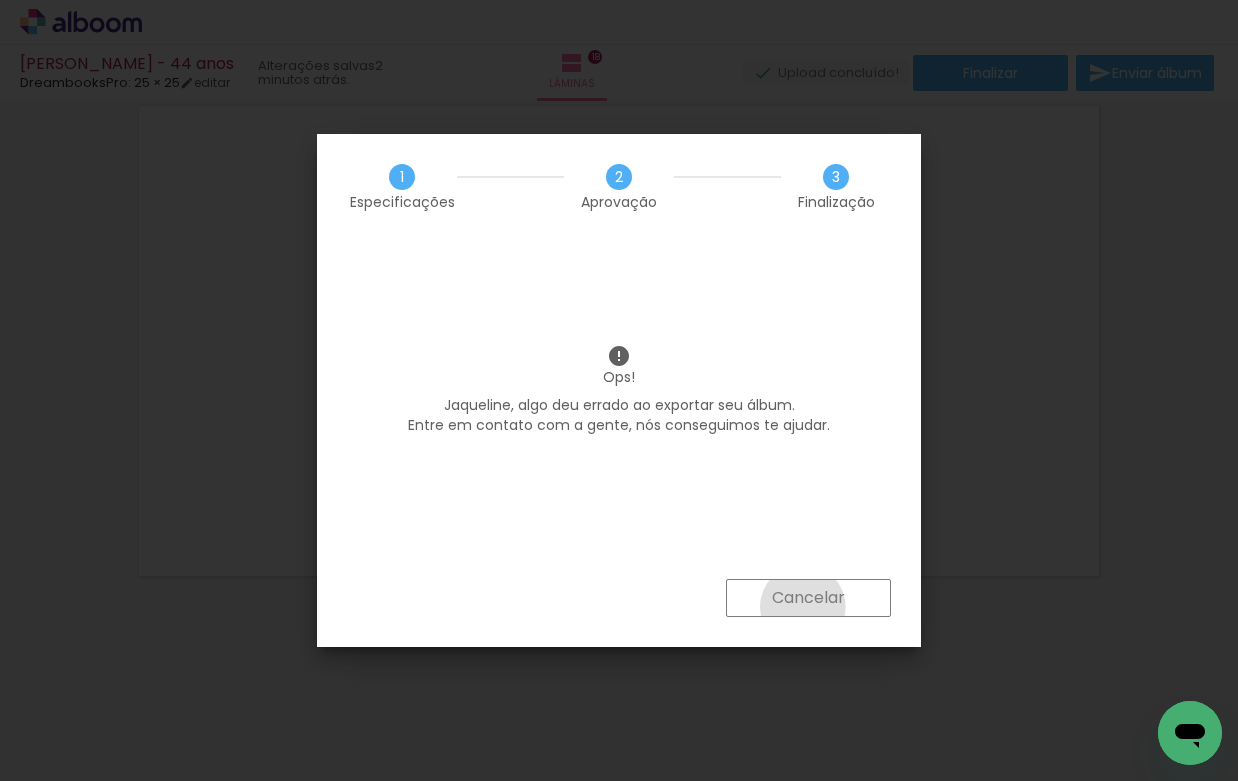 click on "Cancelar" at bounding box center [0, 0] 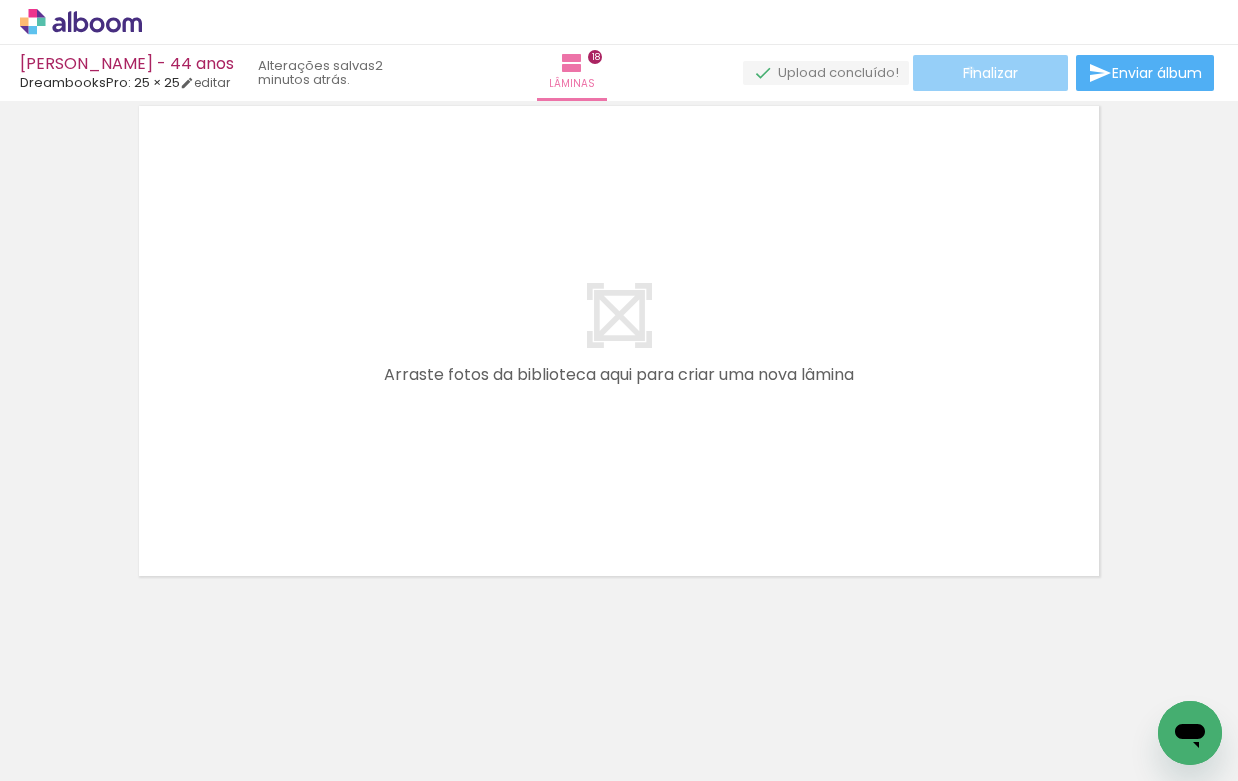 click on "Finalizar" 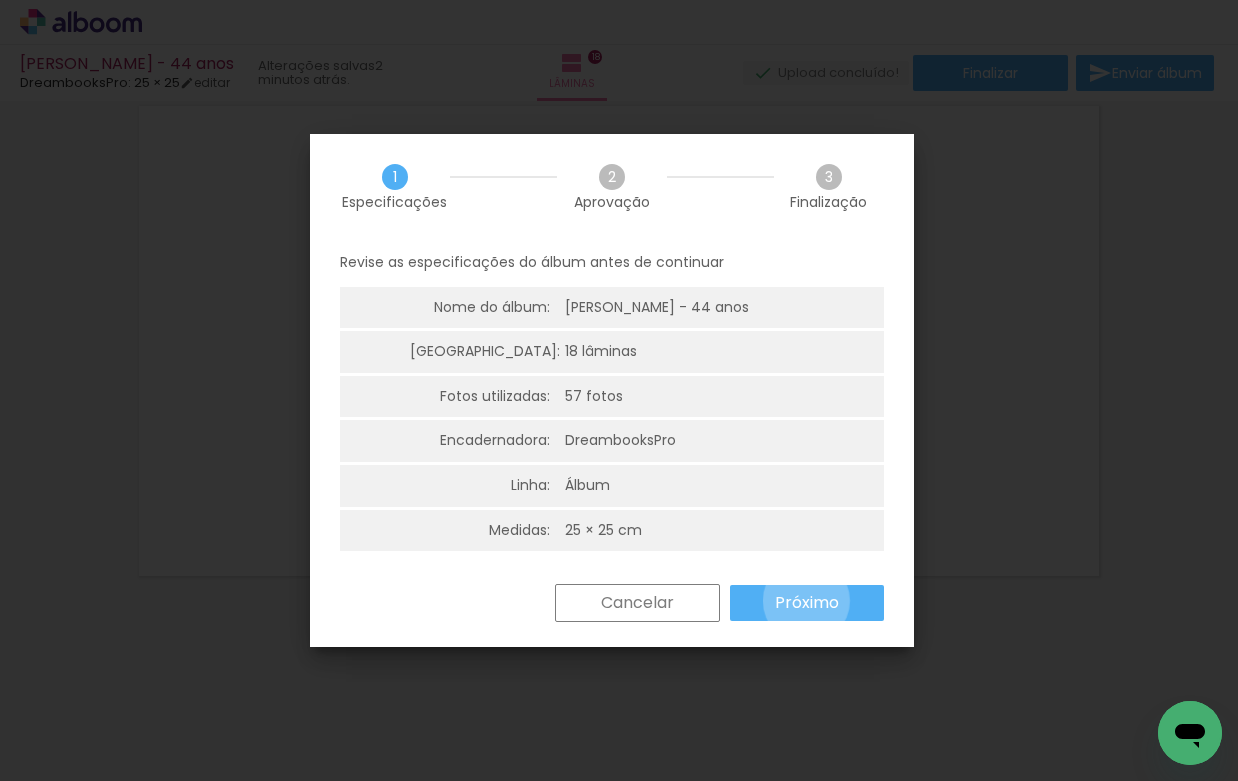 click on "Próximo" at bounding box center [0, 0] 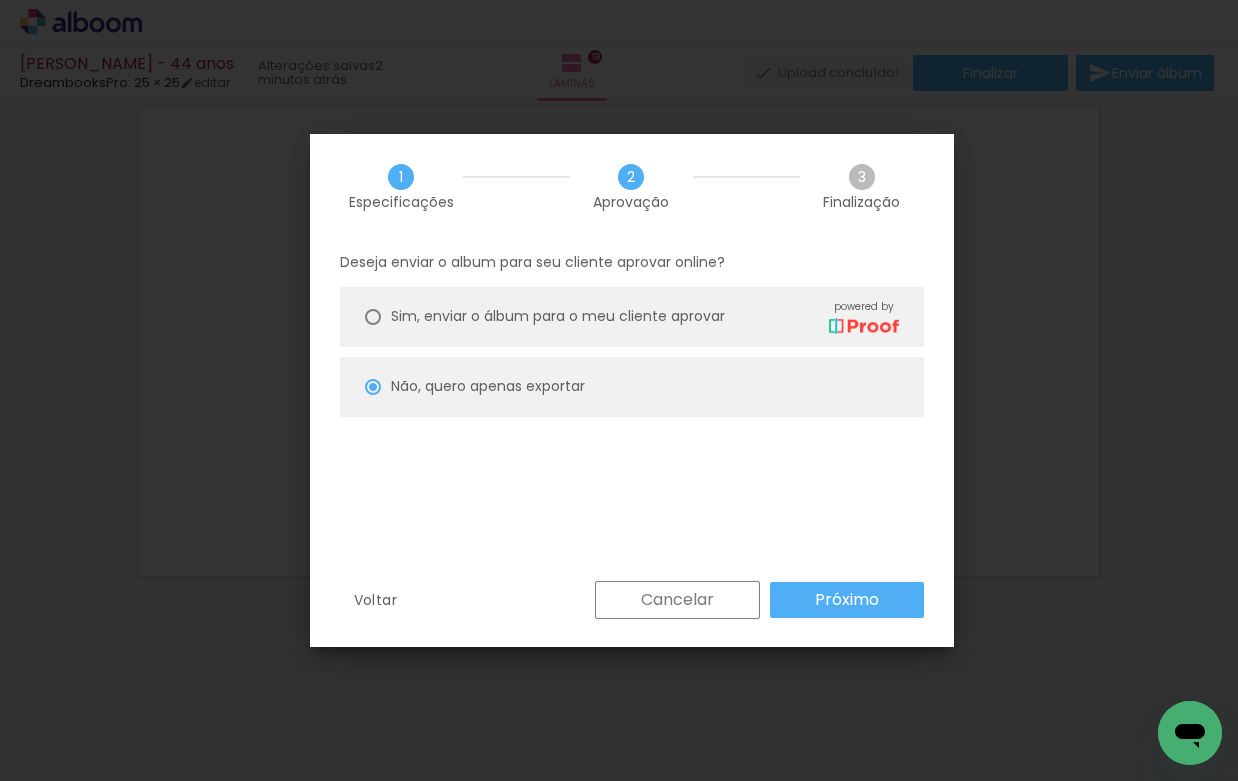 click on "Próximo" at bounding box center [0, 0] 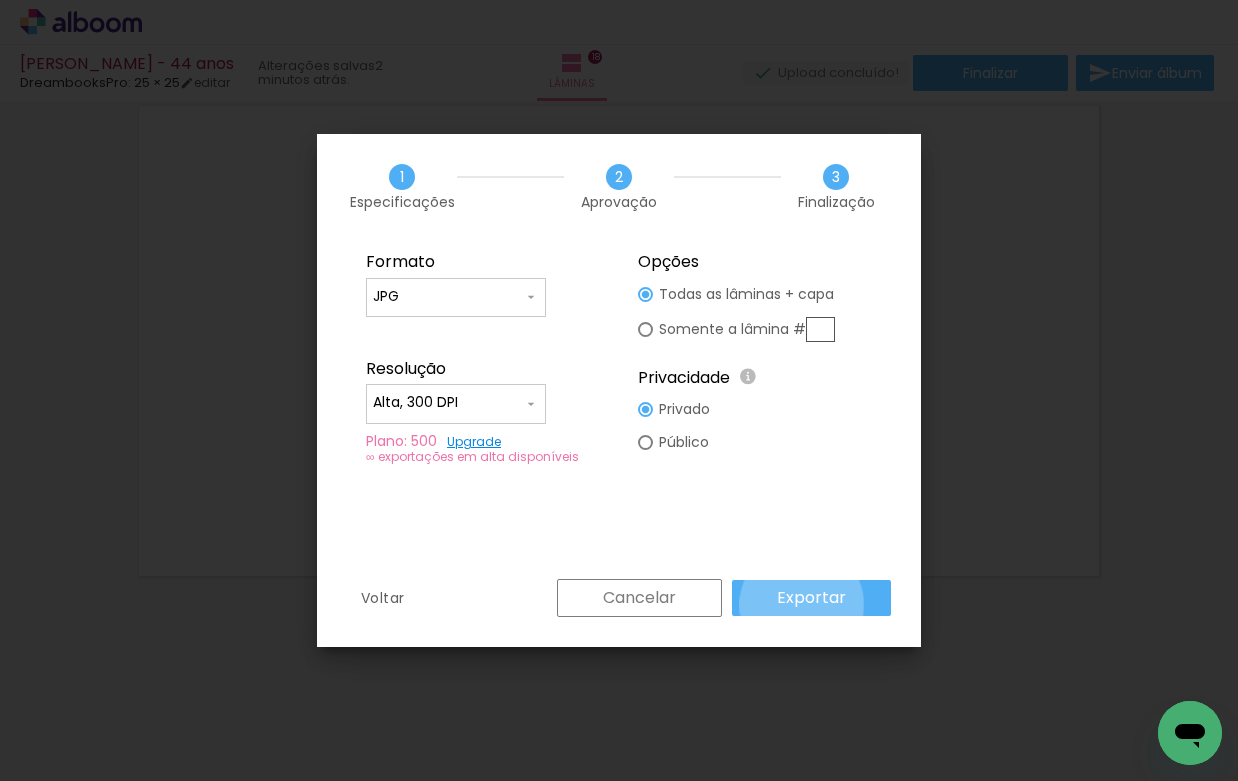 click on "Exportar" at bounding box center (0, 0) 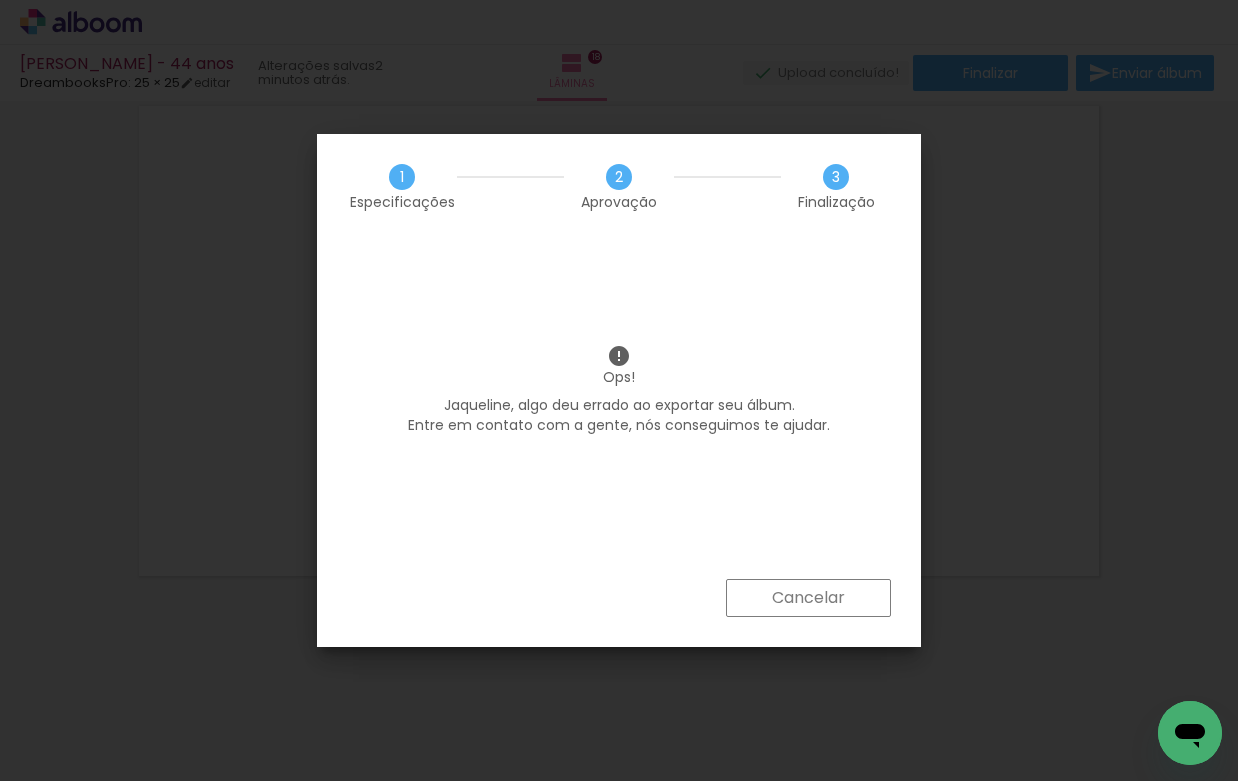 click on "Cancelar" at bounding box center [0, 0] 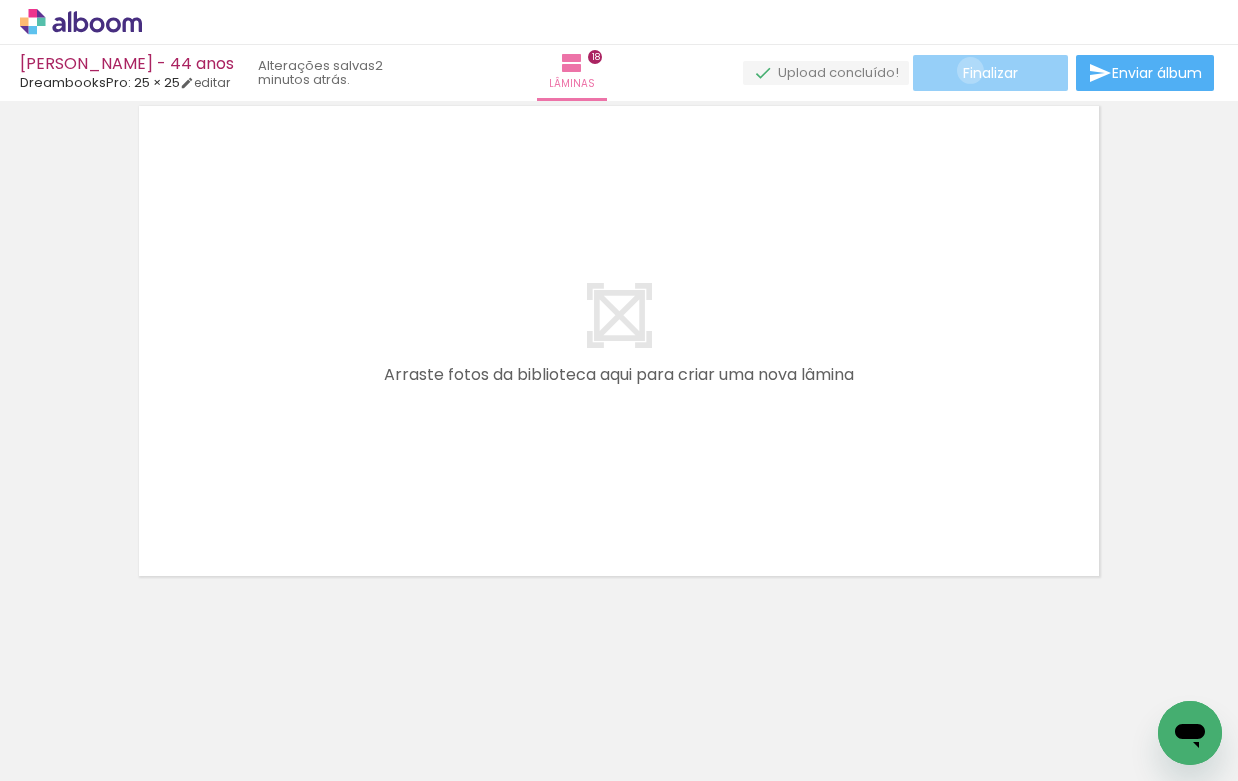 click on "Finalizar" 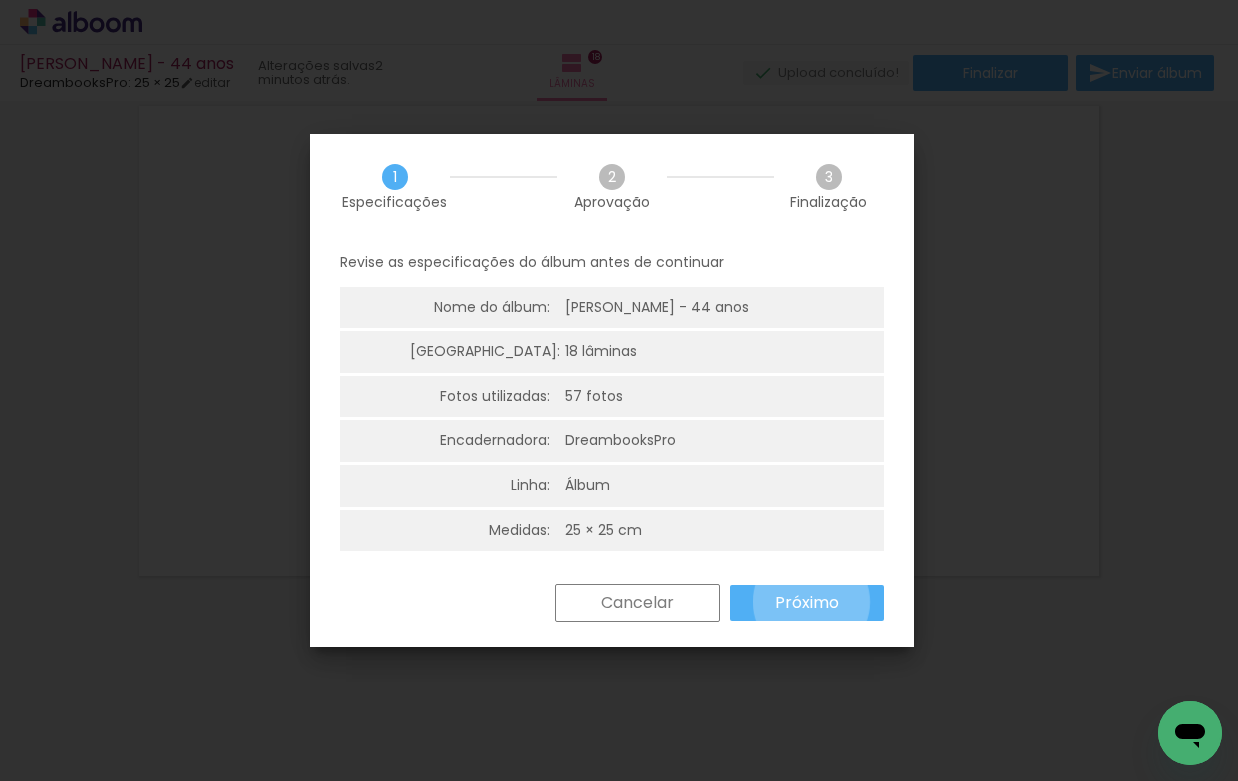 click on "Próximo" at bounding box center (0, 0) 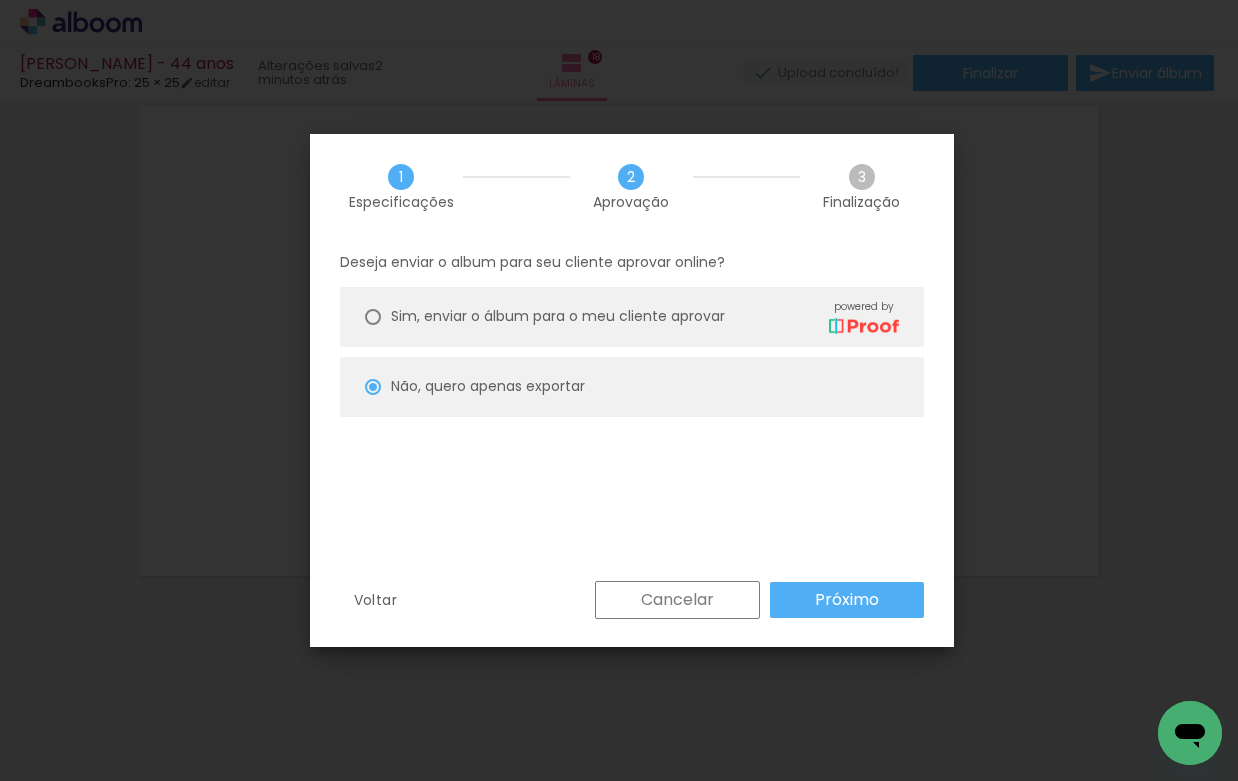 click on "Próximo" at bounding box center (0, 0) 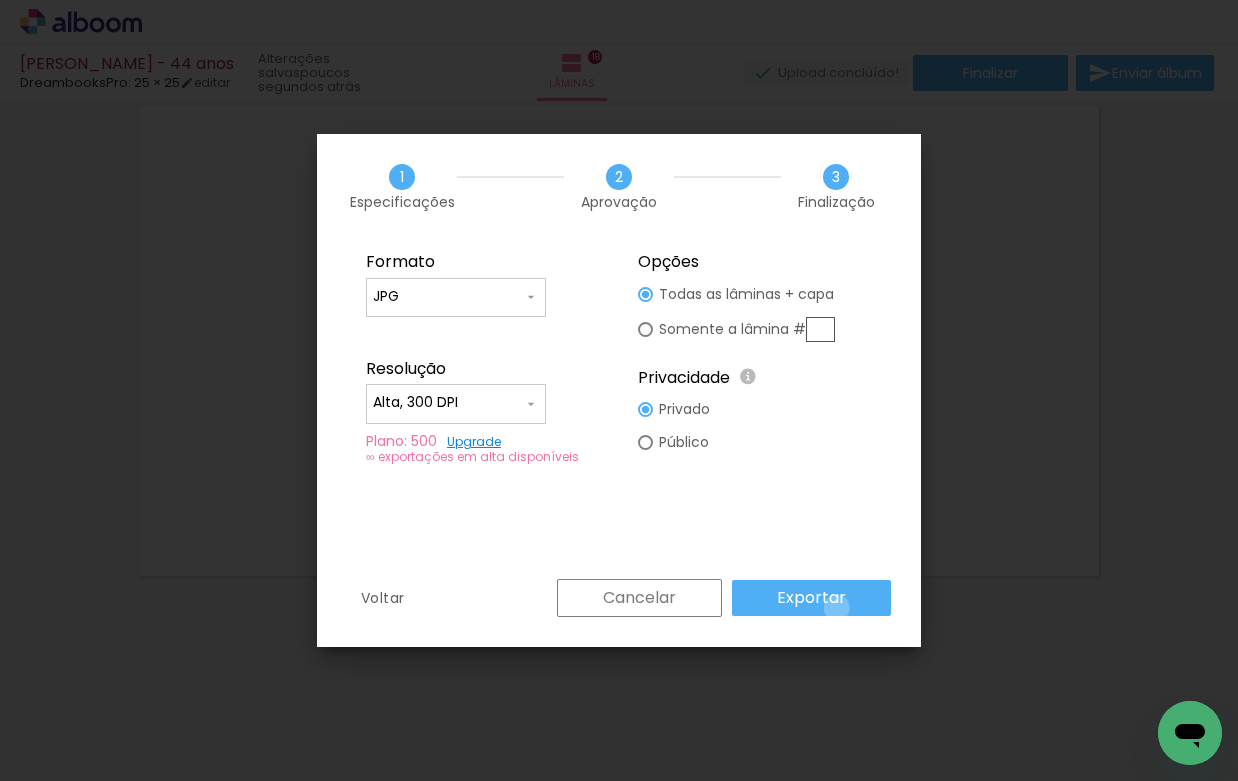click on "Exportar" at bounding box center [0, 0] 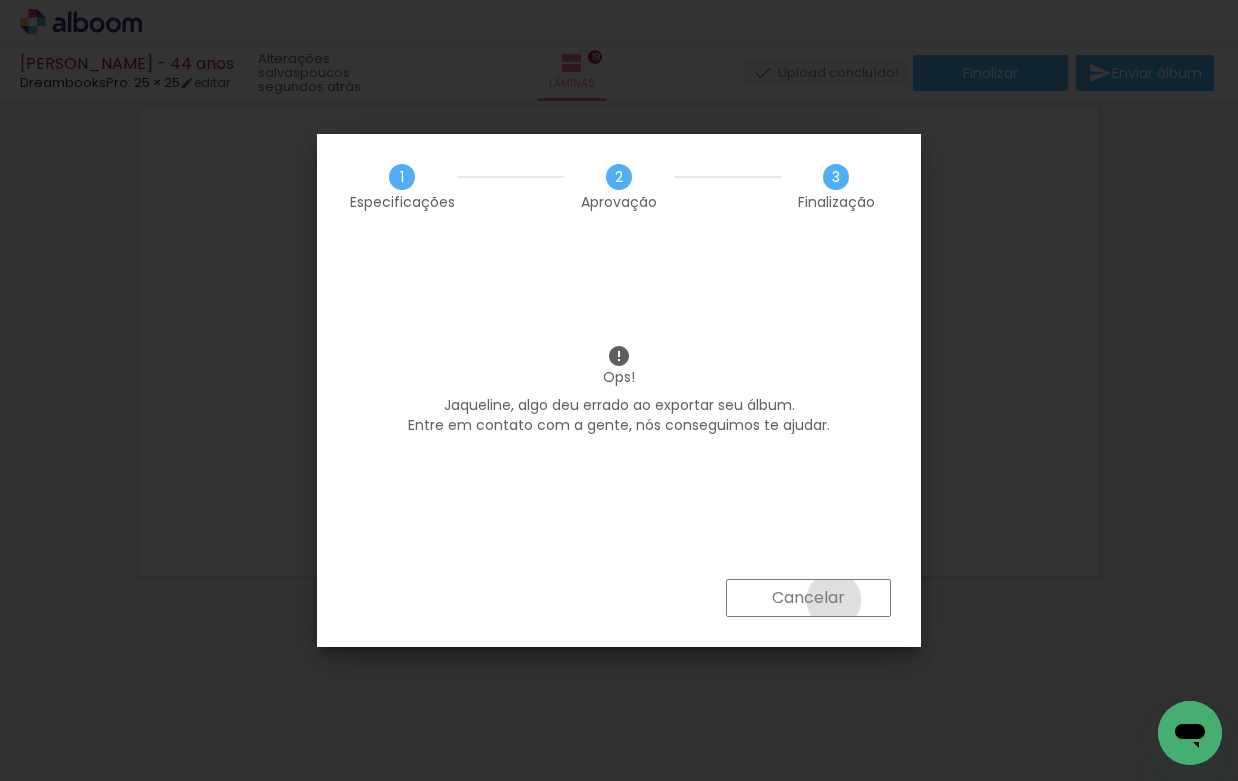click on "Cancelar" at bounding box center [0, 0] 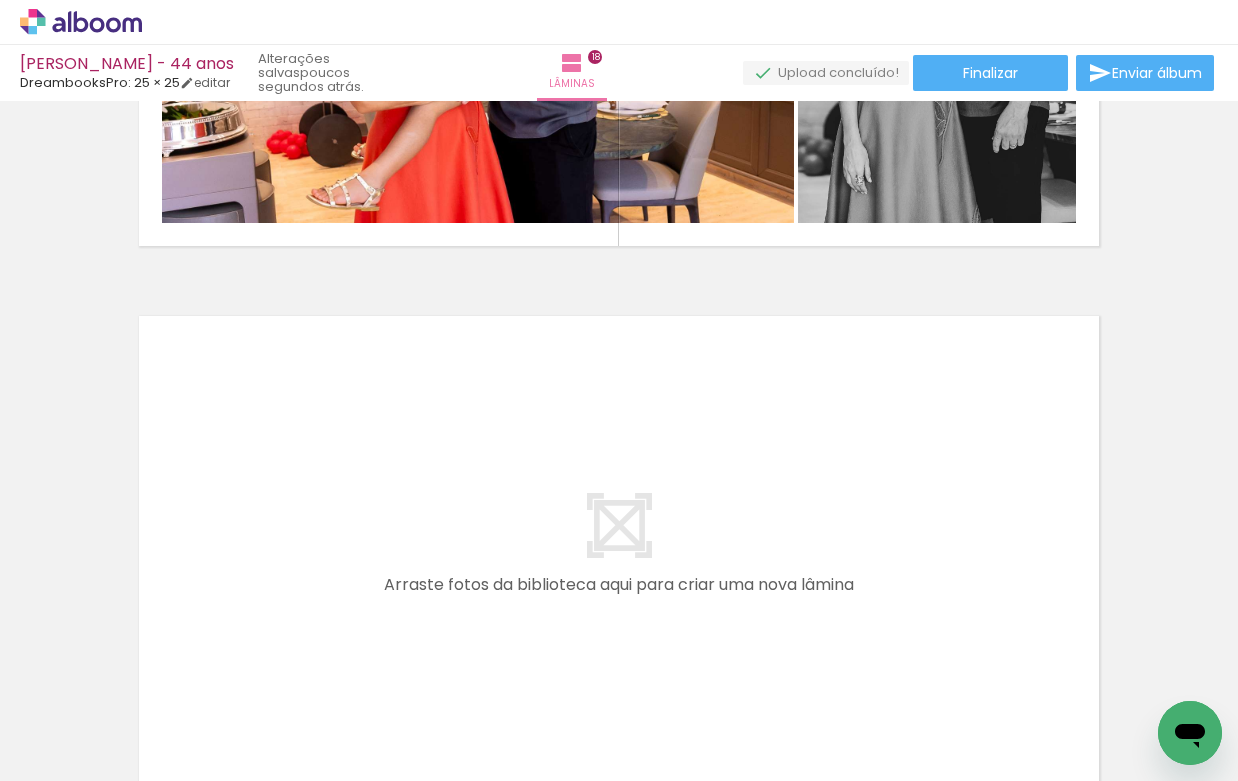 scroll, scrollTop: 9571, scrollLeft: 0, axis: vertical 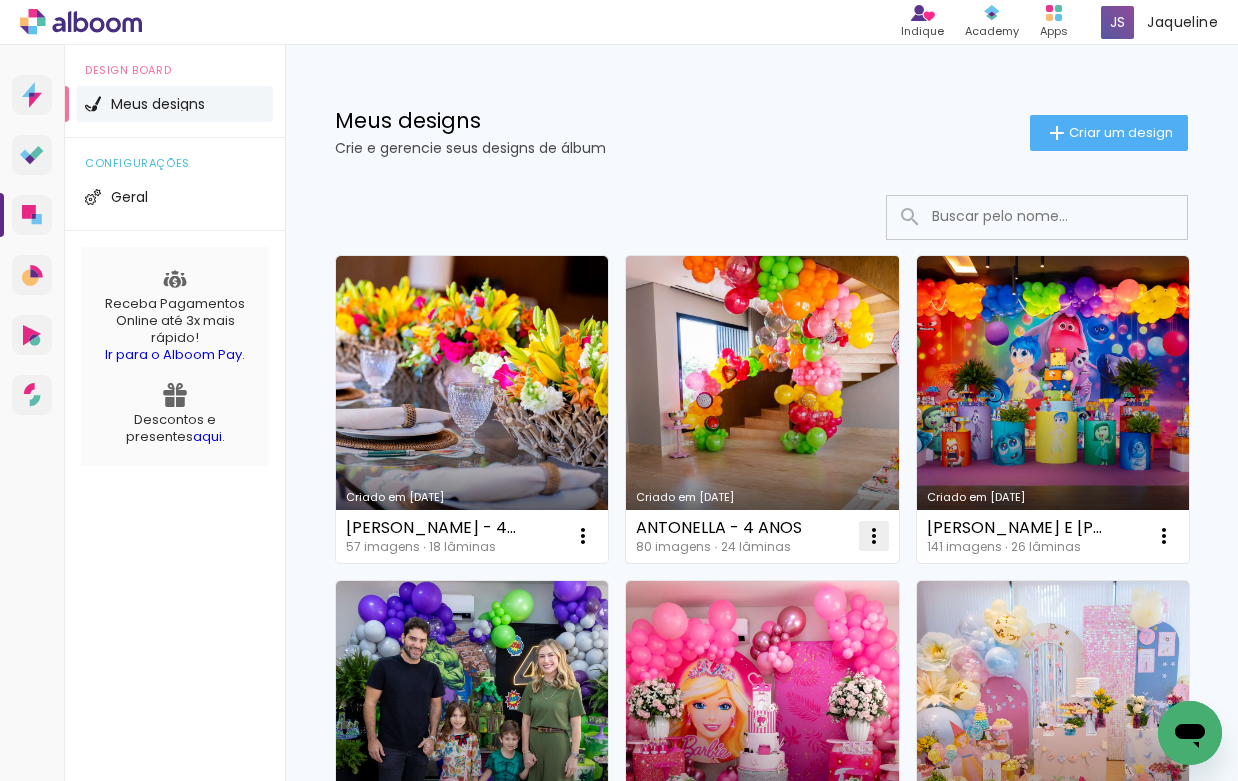 click at bounding box center (583, 536) 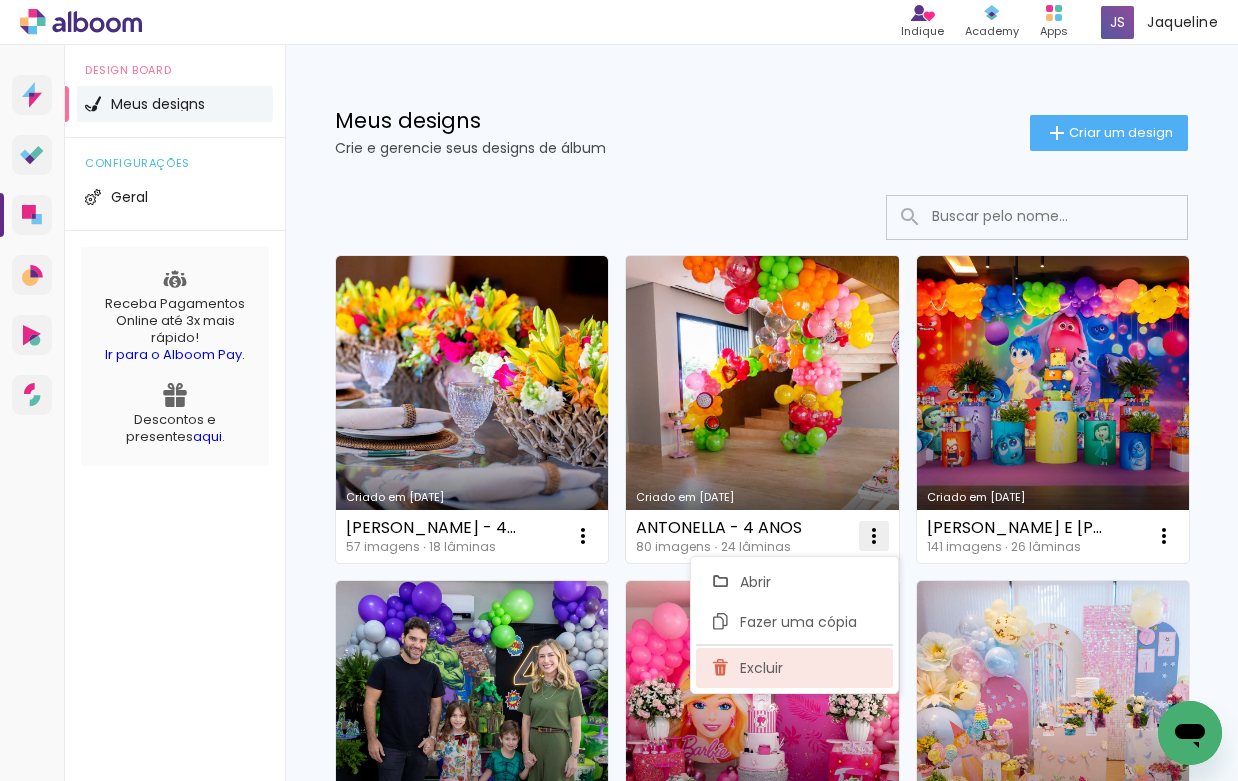 click on "Excluir" 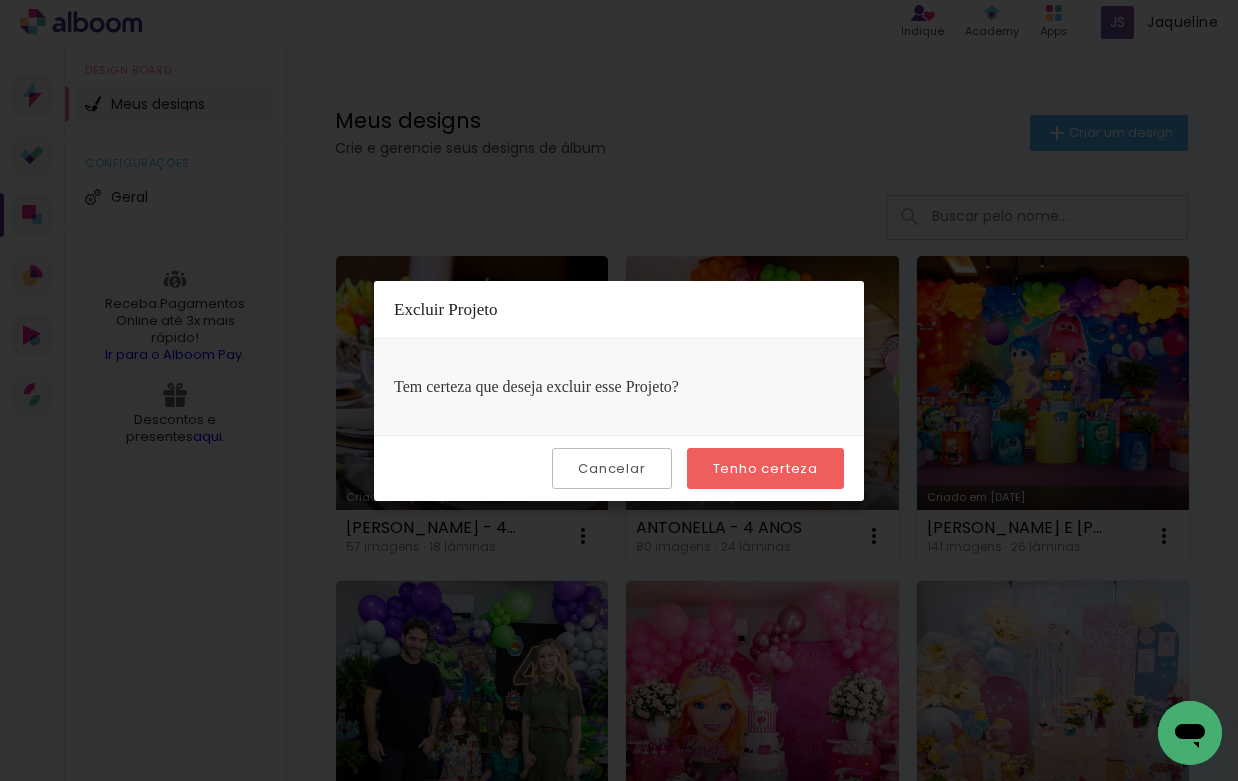 click on "Tenho certeza" at bounding box center [0, 0] 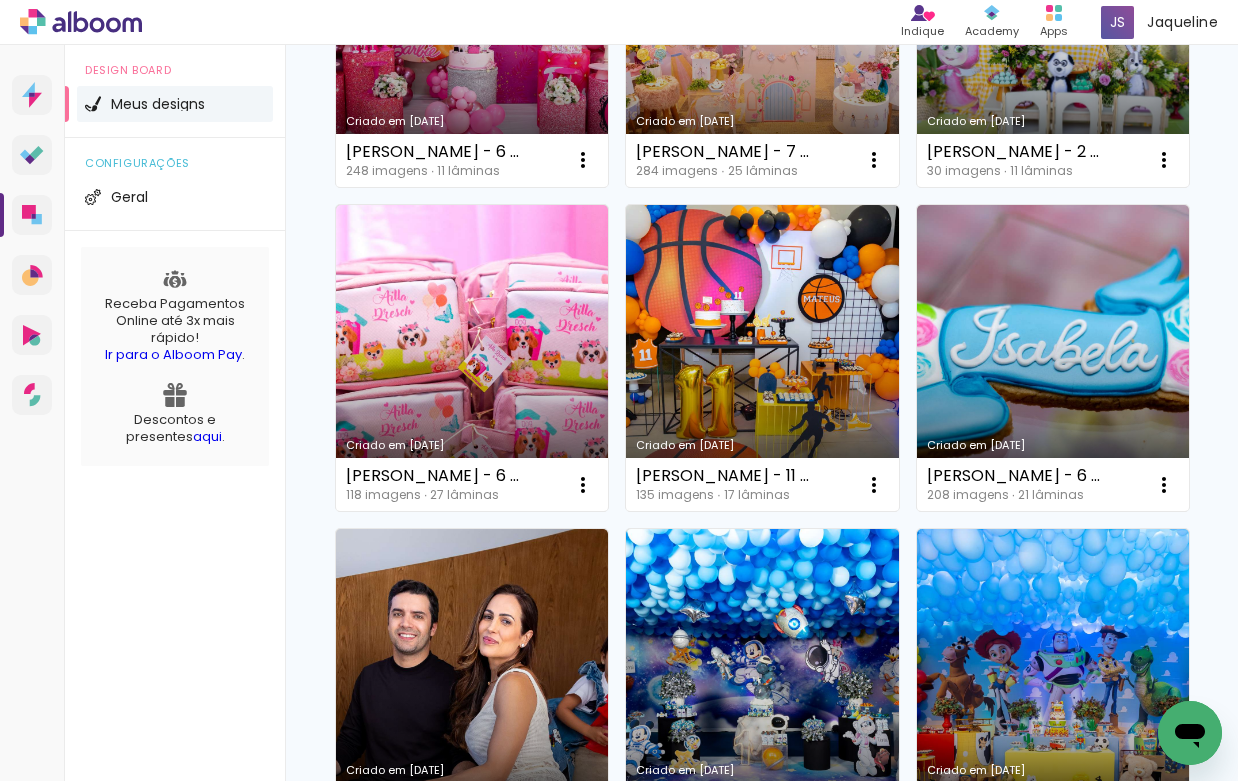 scroll, scrollTop: 711, scrollLeft: 0, axis: vertical 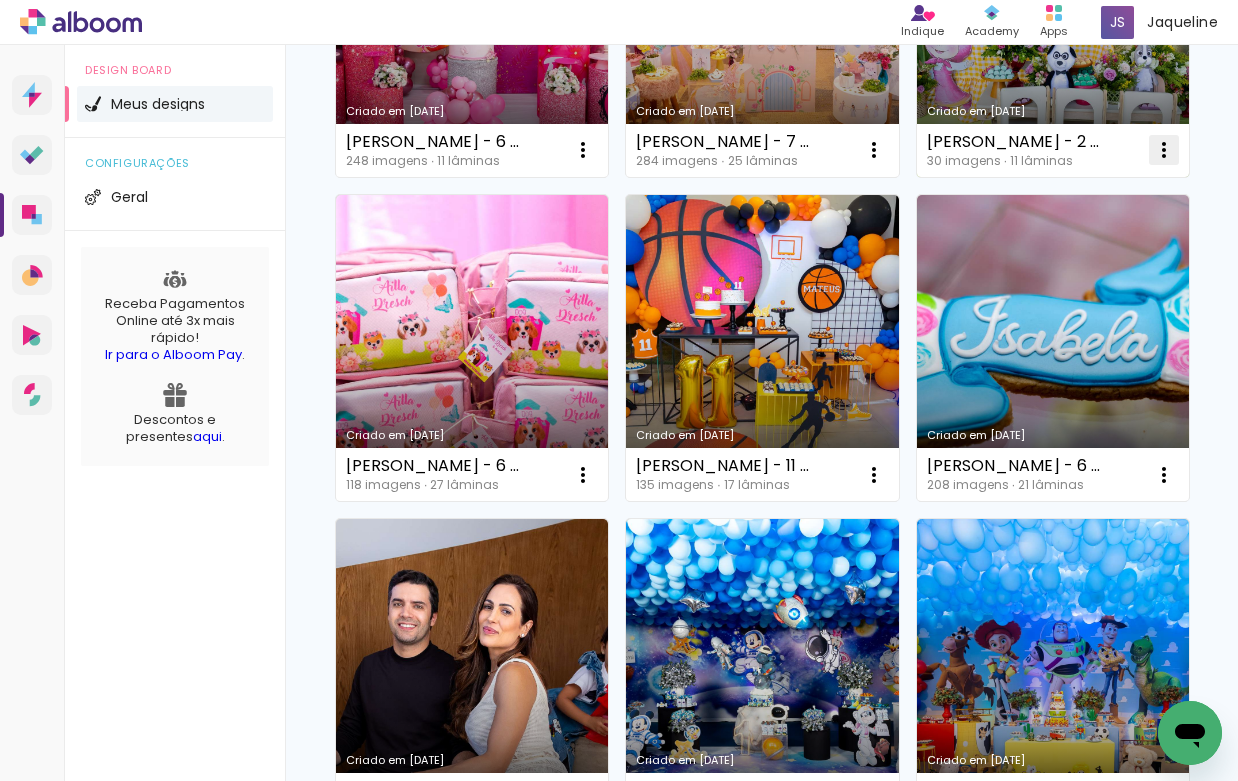 click at bounding box center (583, -175) 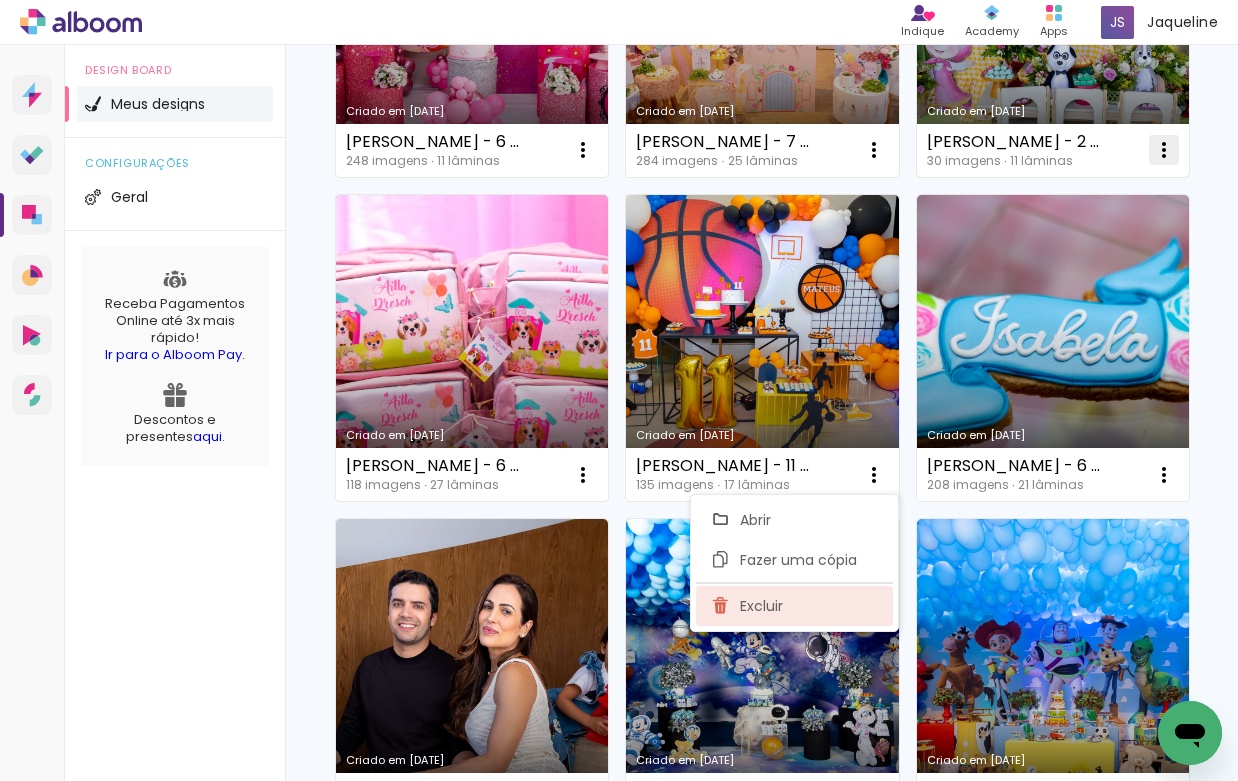 click on "Excluir" 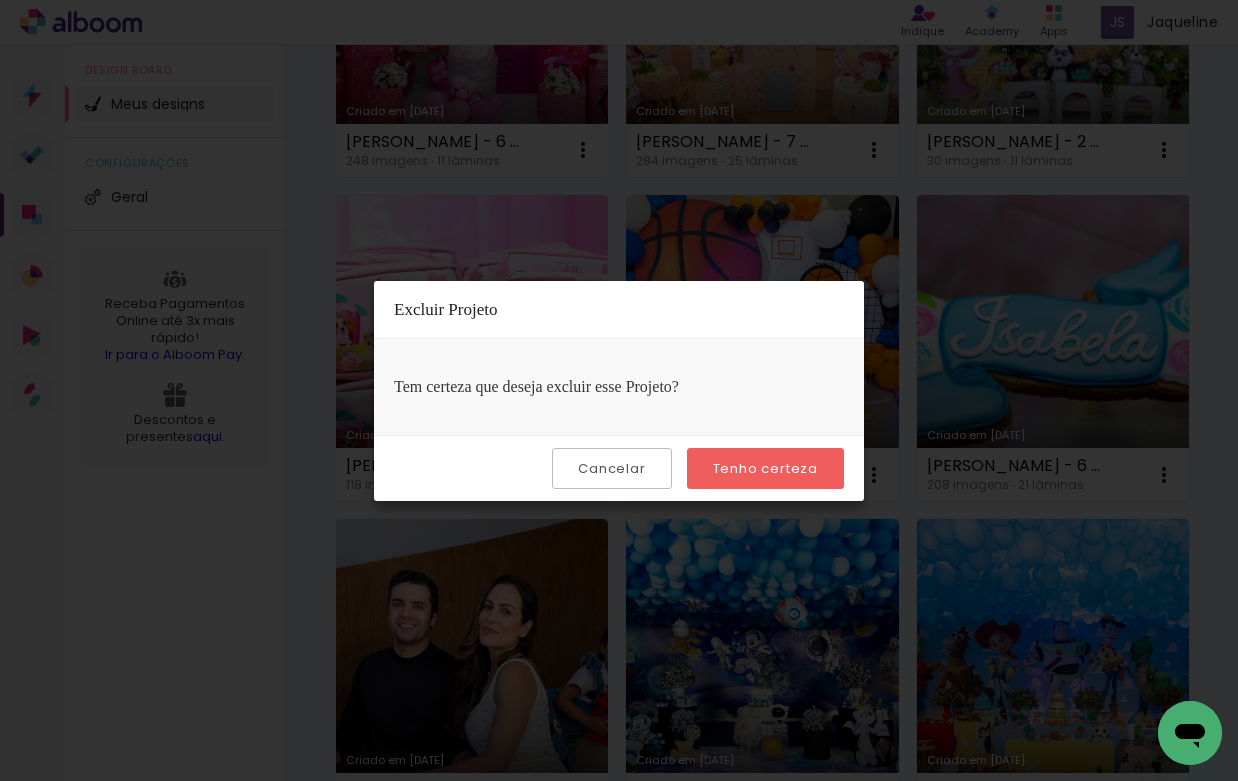 click on "Tenho certeza" at bounding box center (0, 0) 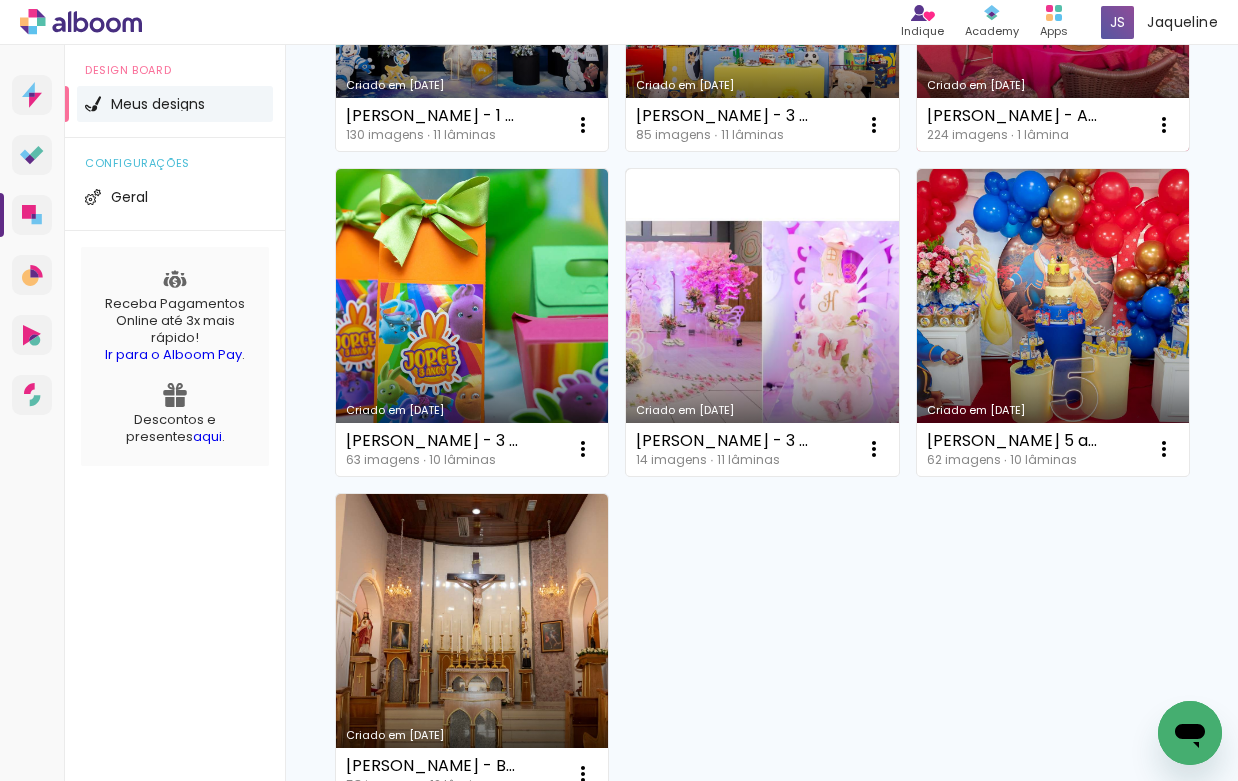 scroll, scrollTop: 1401, scrollLeft: 0, axis: vertical 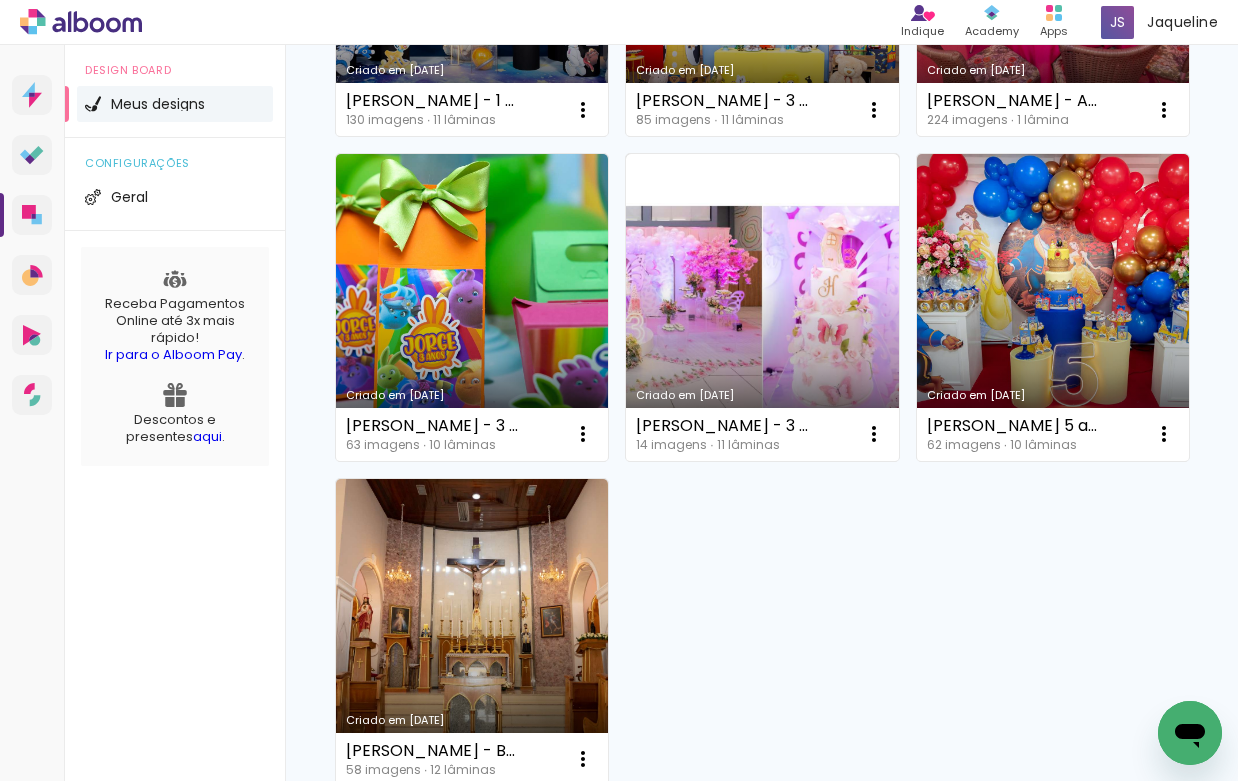 click at bounding box center [583, -865] 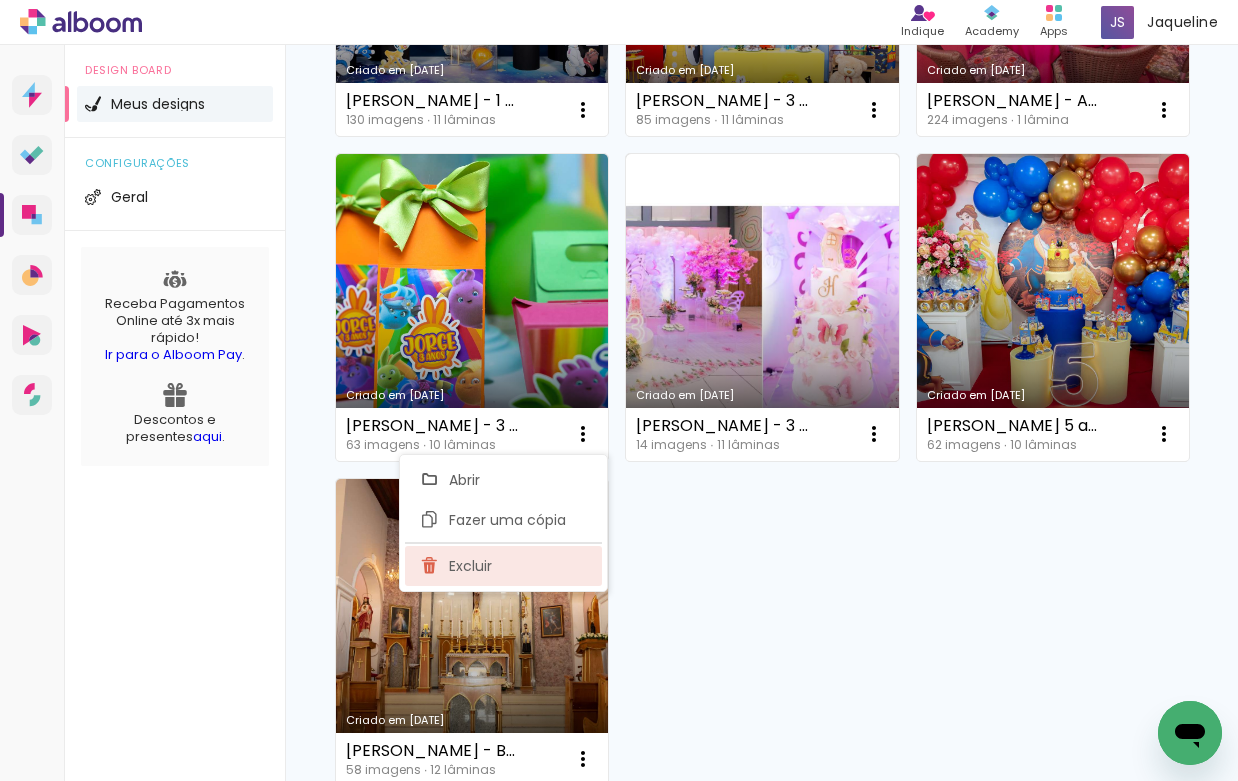 click on "Excluir" 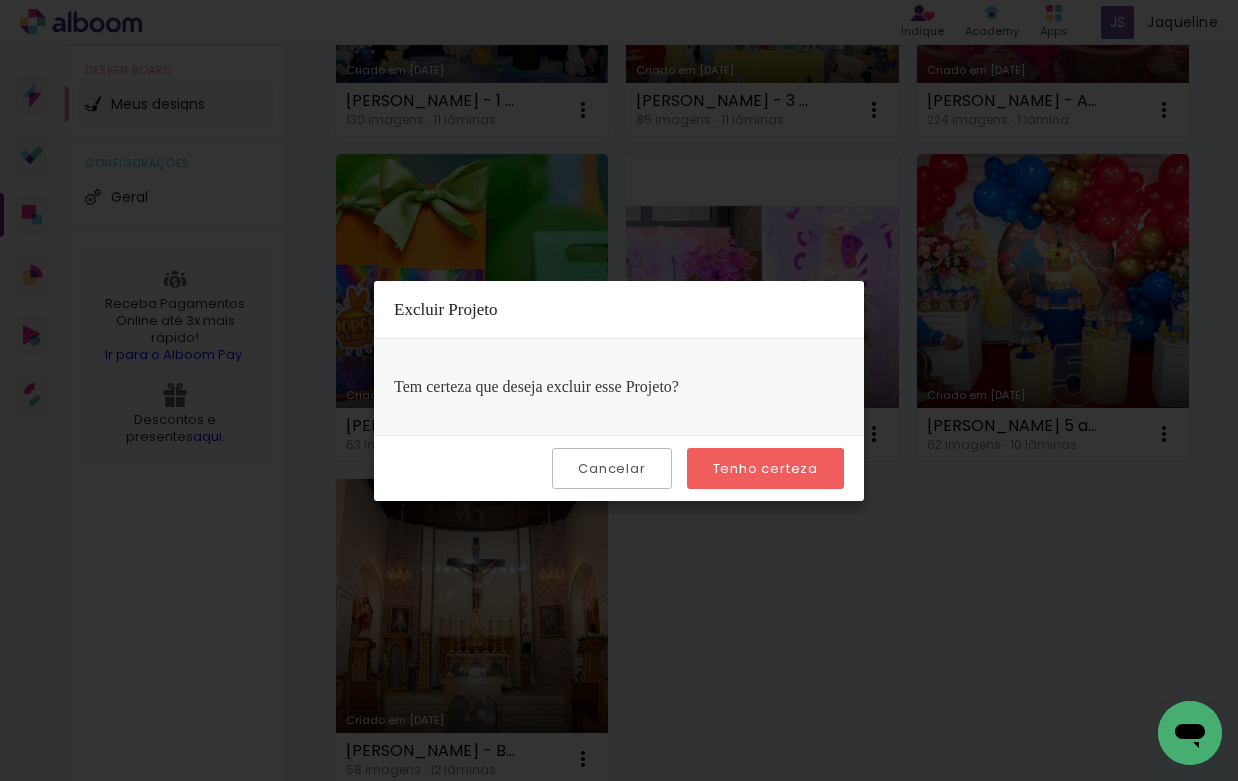 click on "Tenho certeza" at bounding box center (0, 0) 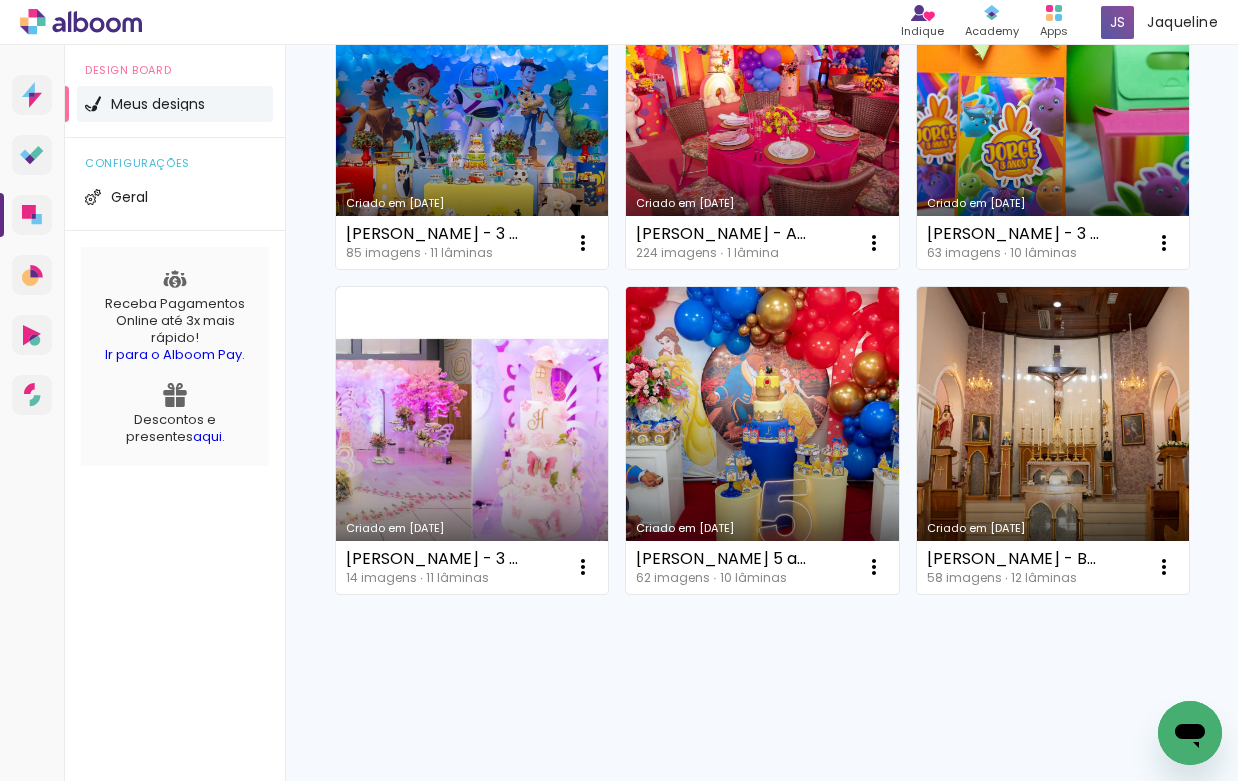 scroll, scrollTop: 2036, scrollLeft: 0, axis: vertical 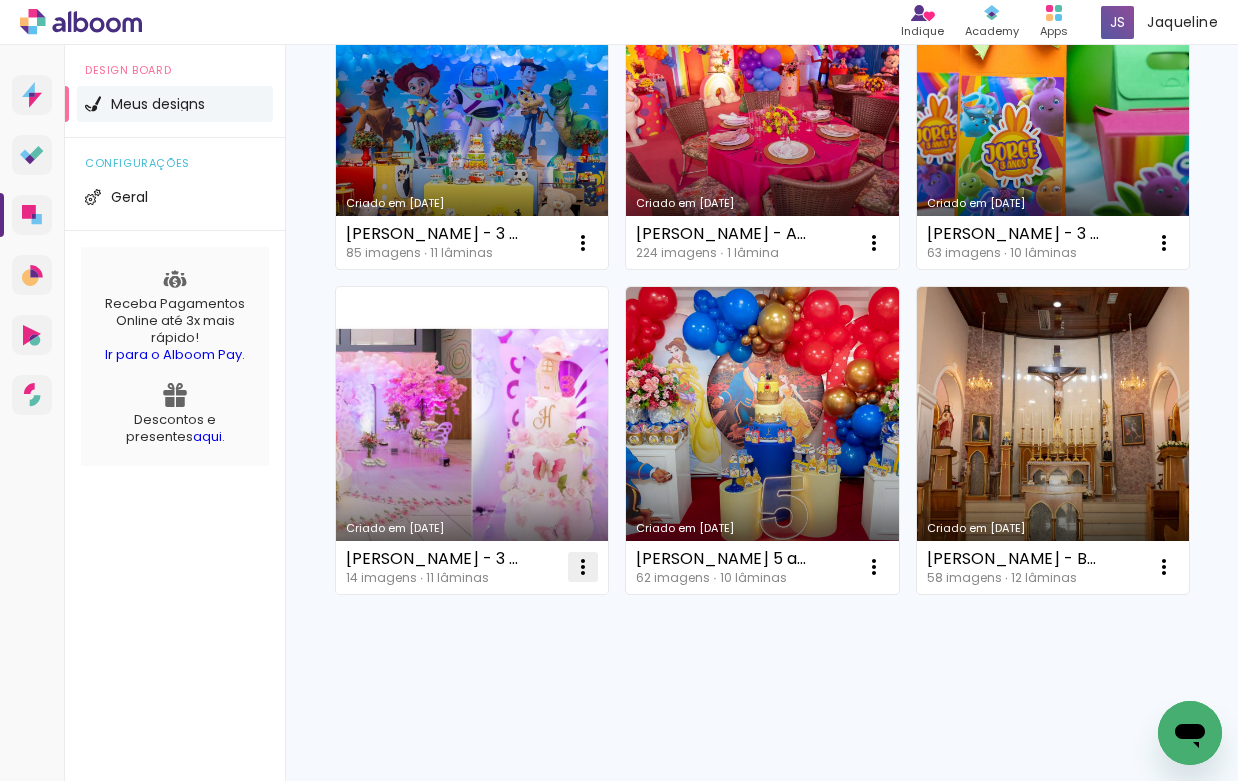 click at bounding box center (583, 567) 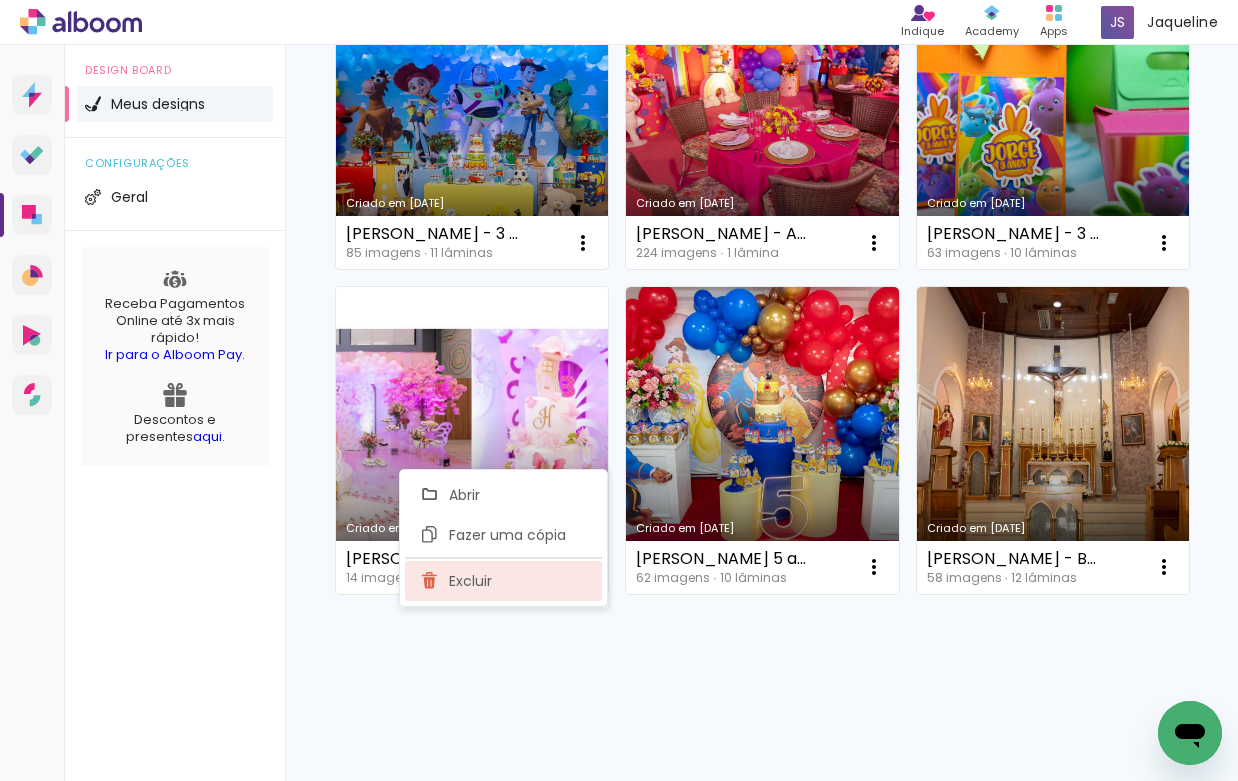 click on "Excluir" 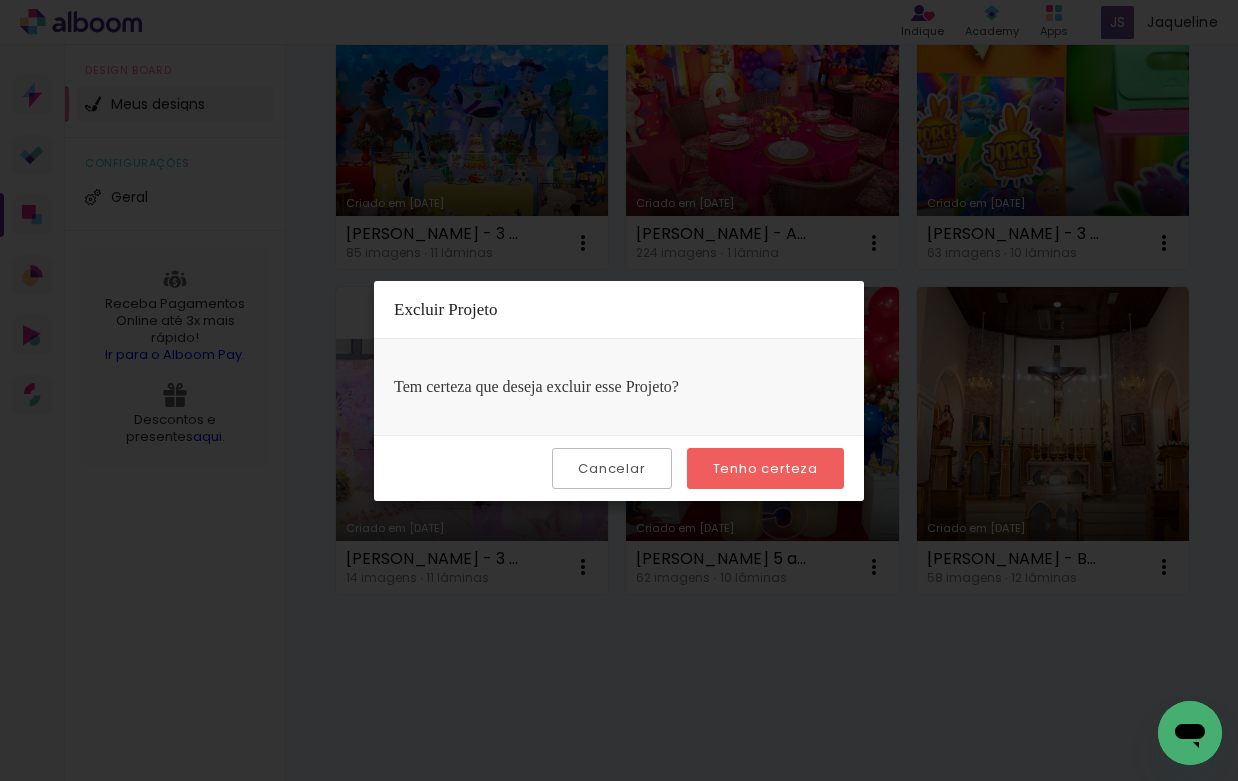 click on "Tenho certeza" at bounding box center [0, 0] 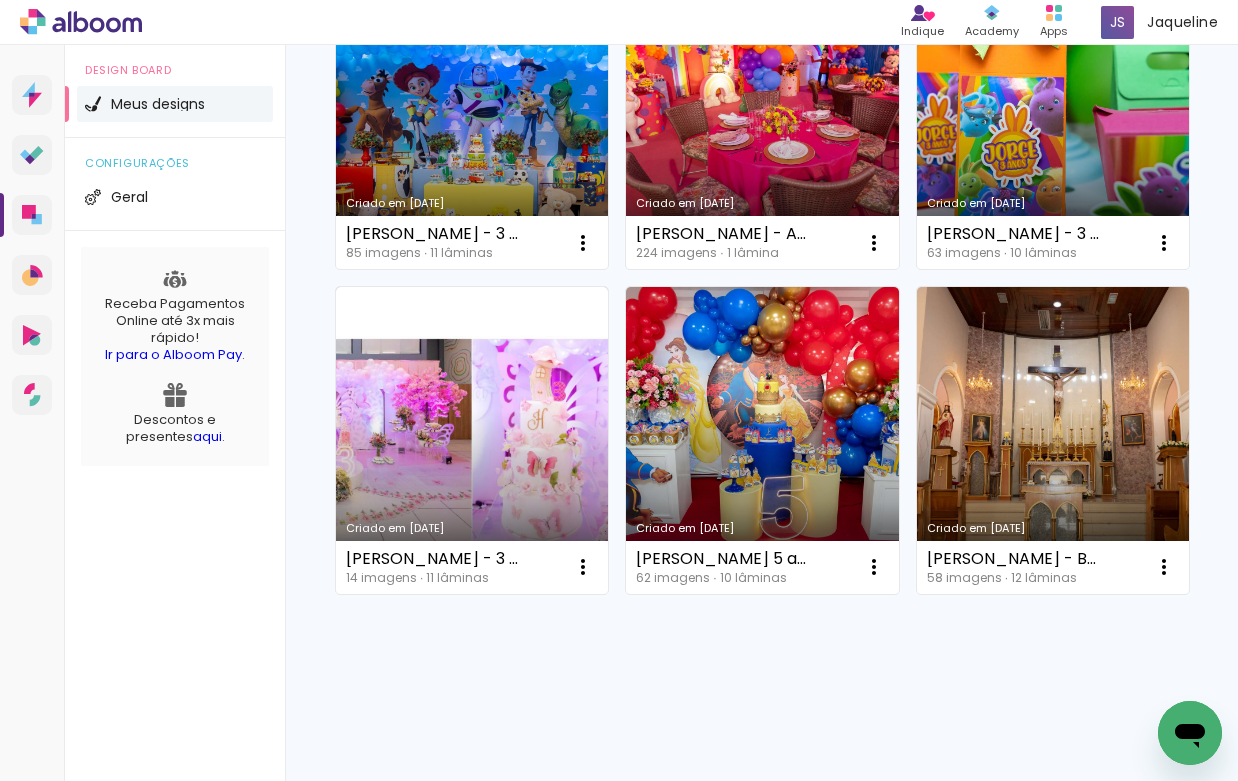 scroll, scrollTop: 1917, scrollLeft: 0, axis: vertical 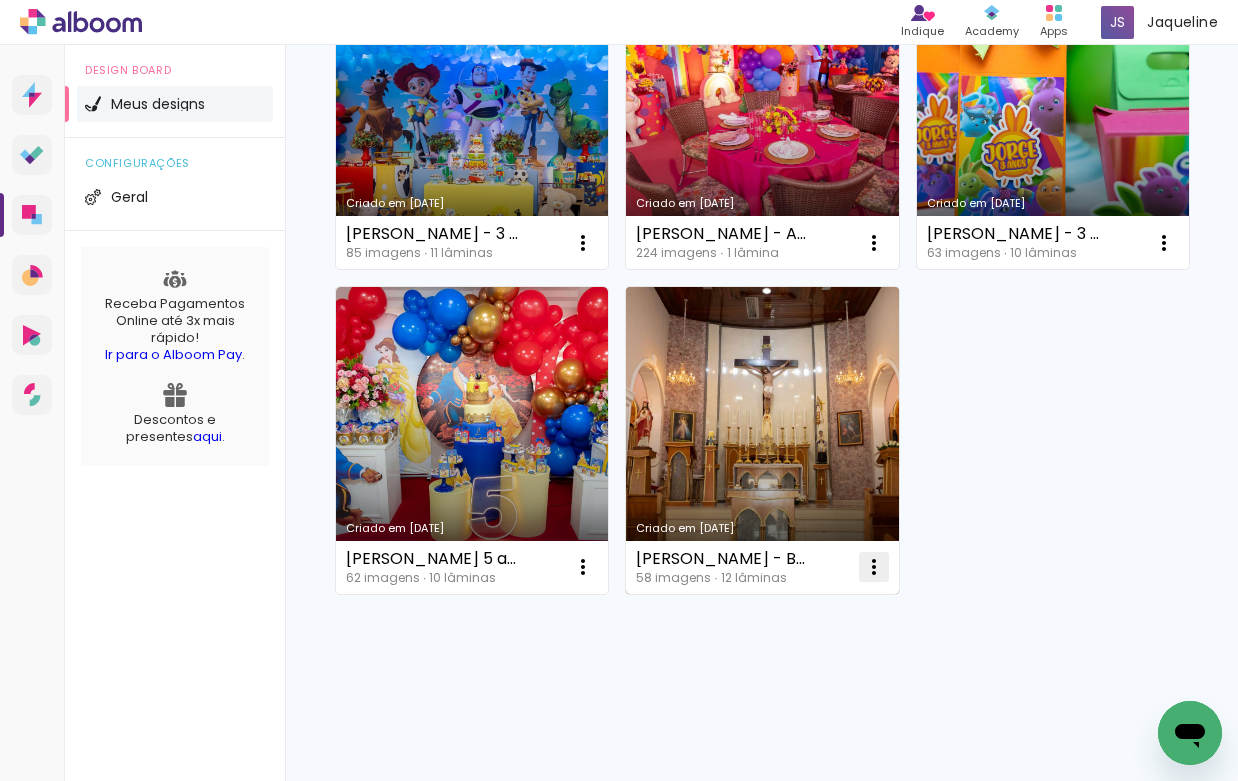 click at bounding box center [874, 567] 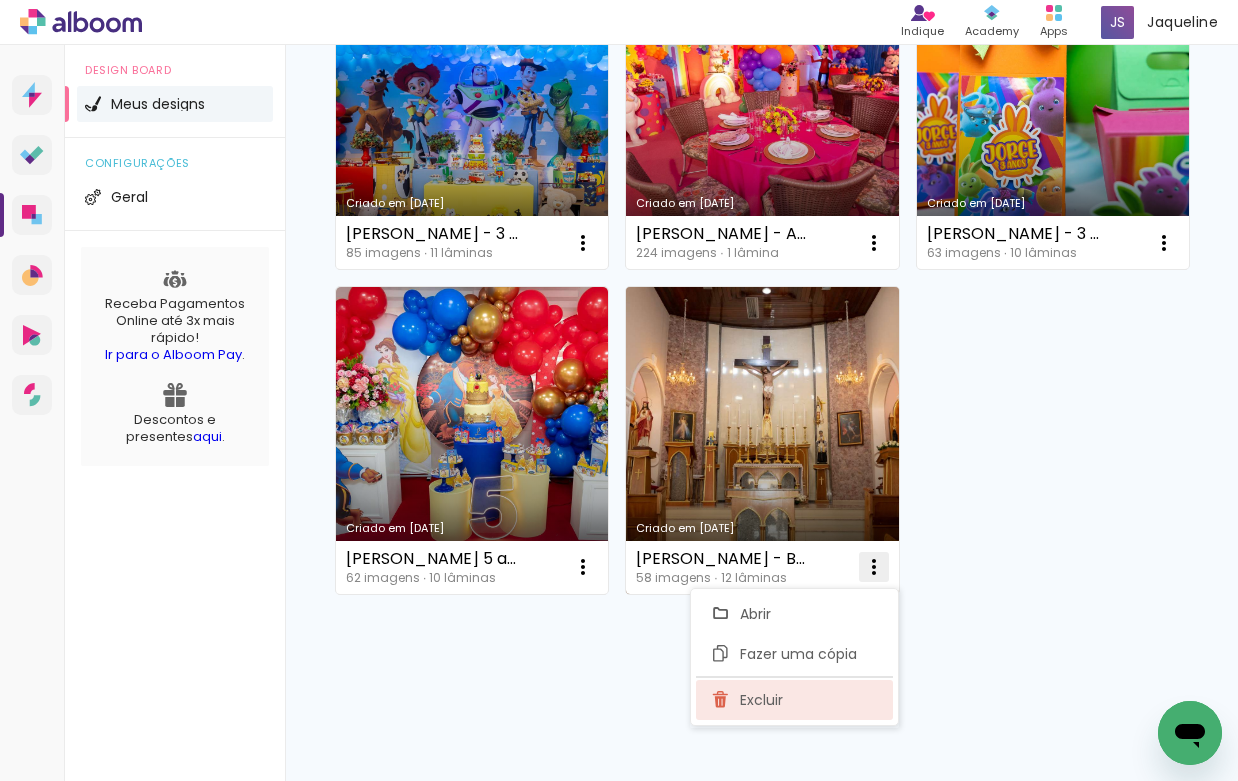 click on "Excluir" 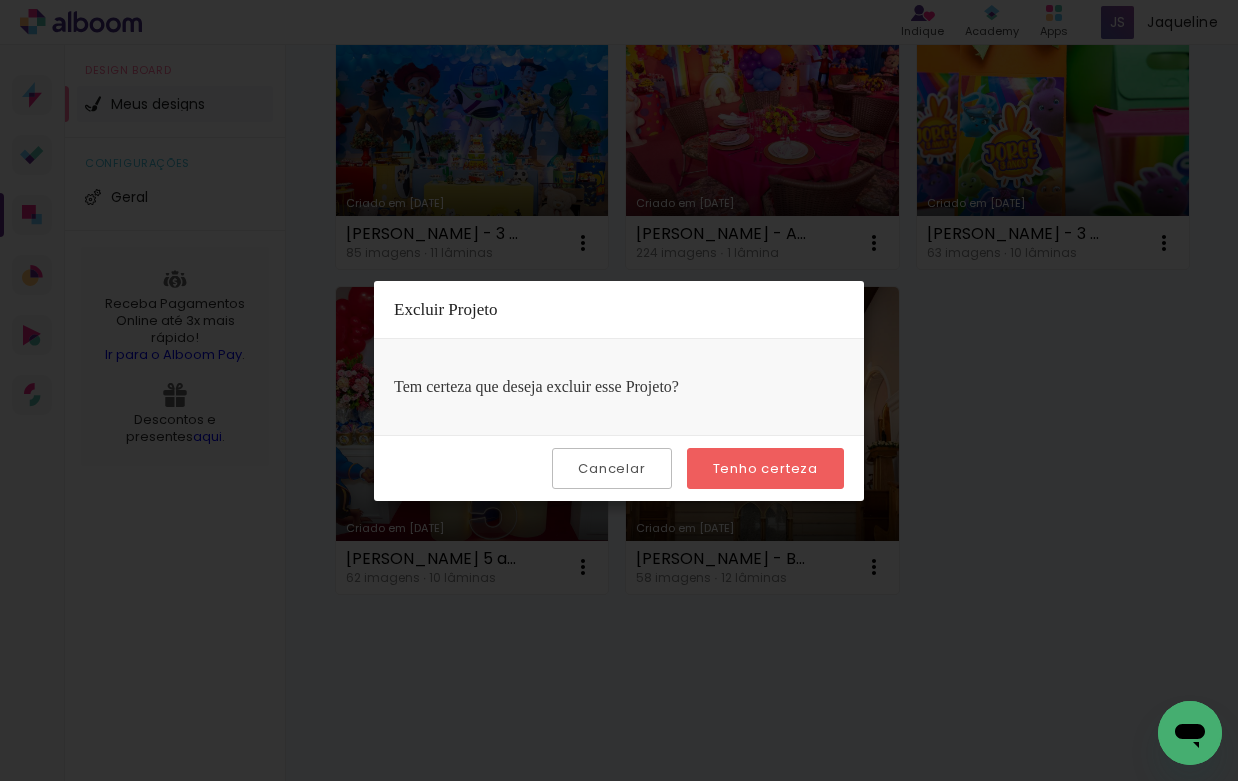 click on "Tenho certeza" at bounding box center [0, 0] 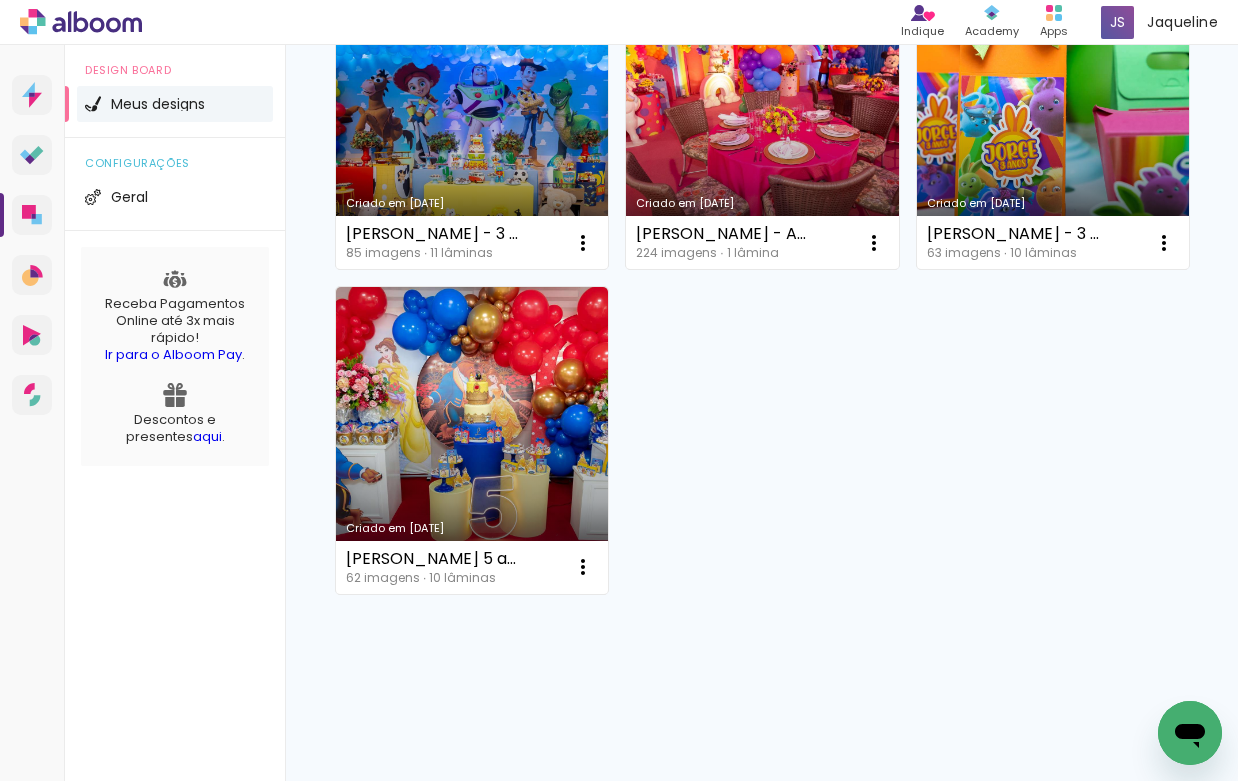 scroll, scrollTop: 1809, scrollLeft: 0, axis: vertical 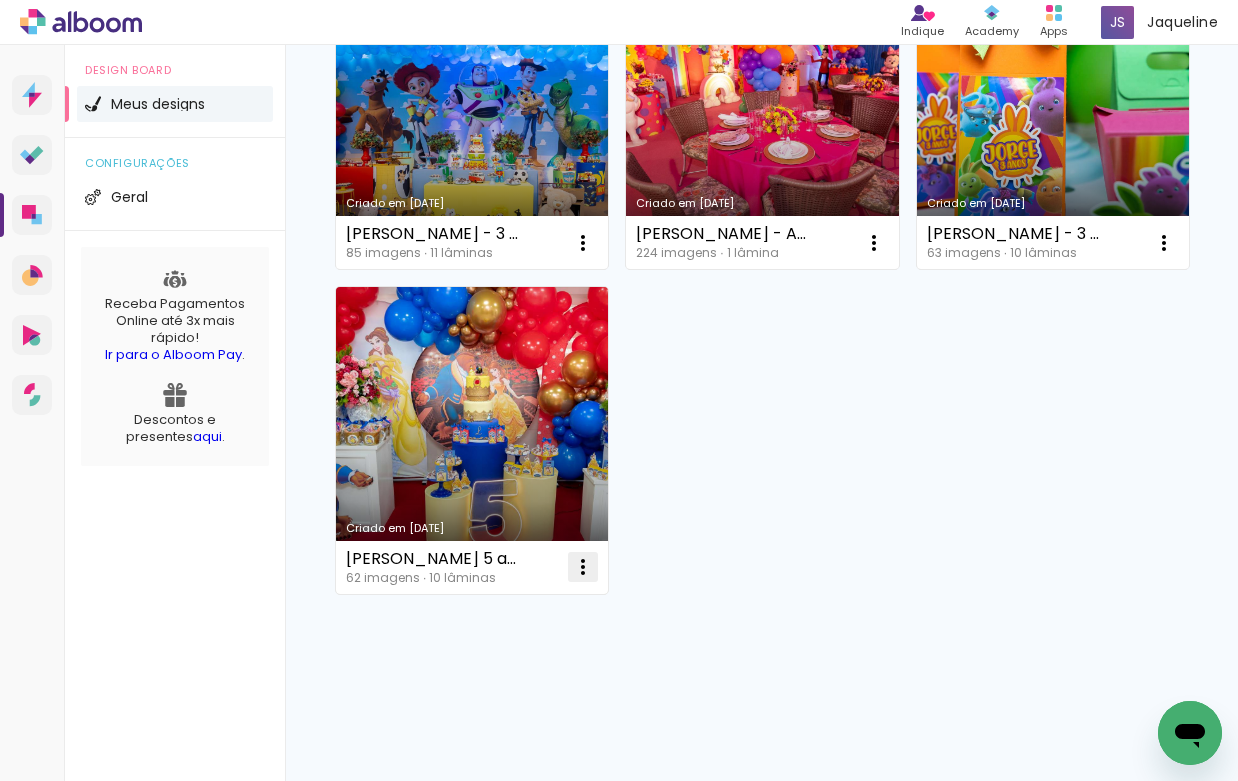 click at bounding box center [583, -732] 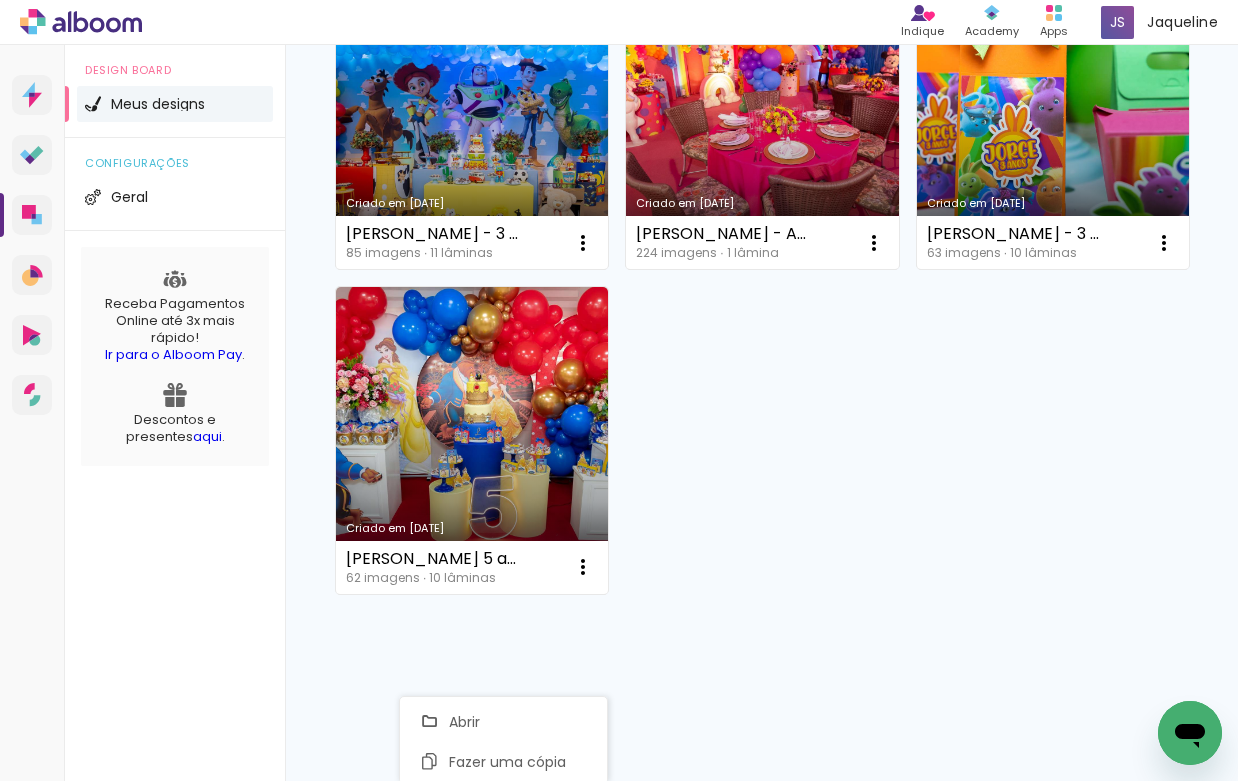 click on "Criado em 17/07/25 Andreza Aguilera - 44 anos 57 imagens  ∙ 18 lâminas  Abrir Fazer uma cópia Excluir Criado em 08/06/25 LUÍSA E JORGE - 7 E 5 ANOS 141 imagens  ∙ 26 lâminas  Abrir Fazer uma cópia Excluir Criado em 14/05/25 Jorge André - 4 anos 189 imagens  ∙ 11 lâminas  Abrir Fazer uma cópia Excluir Criado em 14/05/25 LUÍSA - 6 ANOS 248 imagens  ∙ 11 lâminas  Abrir Fazer uma cópia Excluir Criado em 15/04/25 ISABELA POLISEL - 7 ANOS 284 imagens  ∙ 25 lâminas  Abrir Fazer uma cópia Excluir Criado em 31/01/25 AILLA DRESCH - 6 ANOS 118 imagens  ∙ 27 lâminas  Abrir Fazer uma cópia Excluir Criado em 24/09/24 MATEUS POLISEL - 11 ANOS 135 imagens  ∙ 17 lâminas  Abrir Fazer uma cópia Excluir Criado em 23/09/24 ISABELA POLISEL - 6 ANOS 208 imagens  ∙ 21 lâminas  Abrir Fazer uma cópia Excluir Criado em 24/03/24 LUCAS - 1 ANOS 130 imagens  ∙ 11 lâminas  Abrir Fazer uma cópia Excluir Criado em 24/03/24 PEDRO HENRIQUE - 3 ANOS 85 imagens  ∙ 11 lâminas  Abrir Fazer uma cópia Abrir" at bounding box center [761, -210] 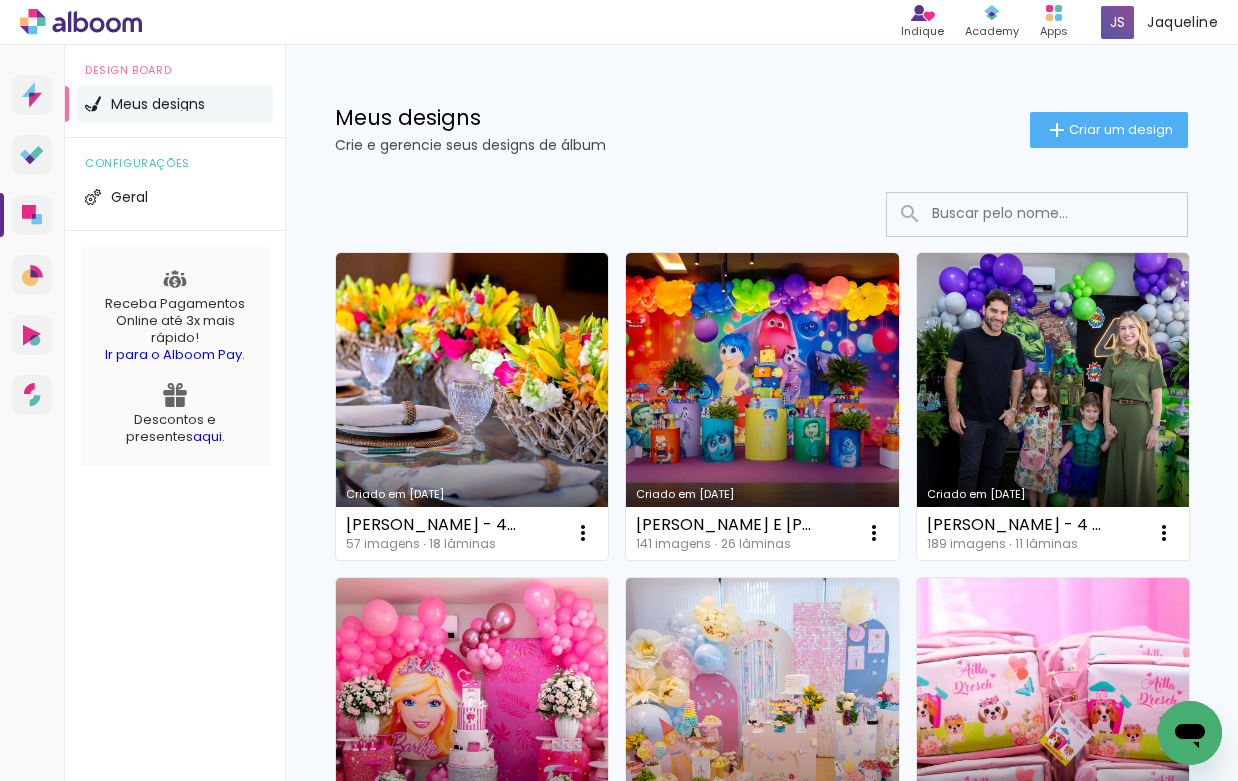 scroll, scrollTop: 0, scrollLeft: 0, axis: both 